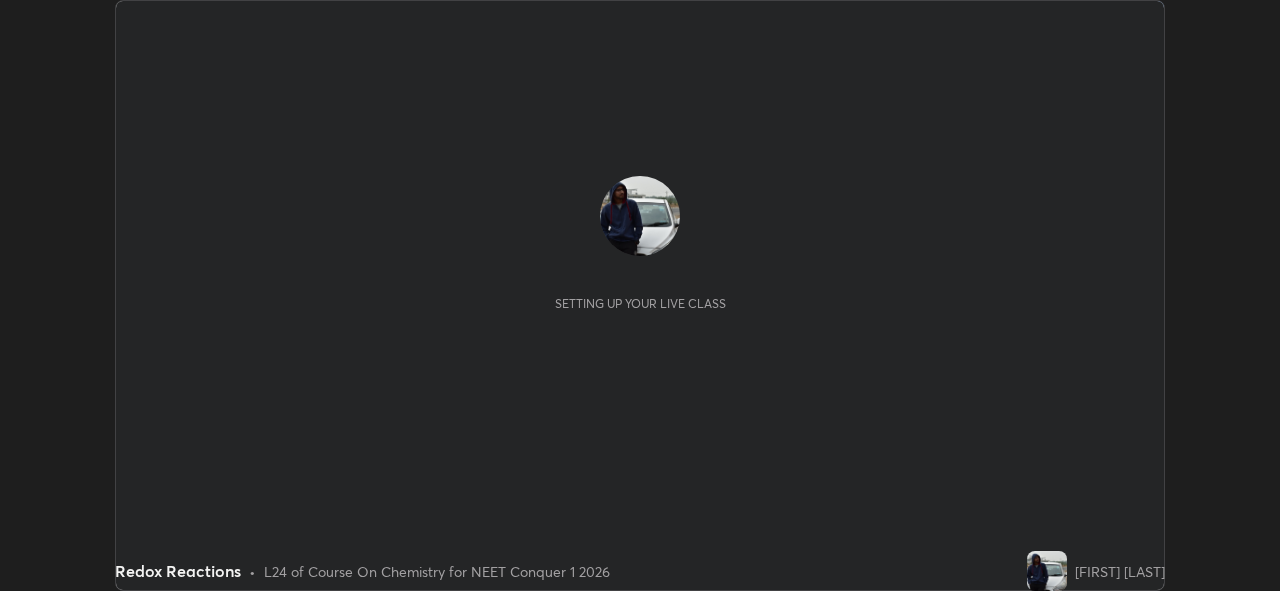 scroll, scrollTop: 0, scrollLeft: 0, axis: both 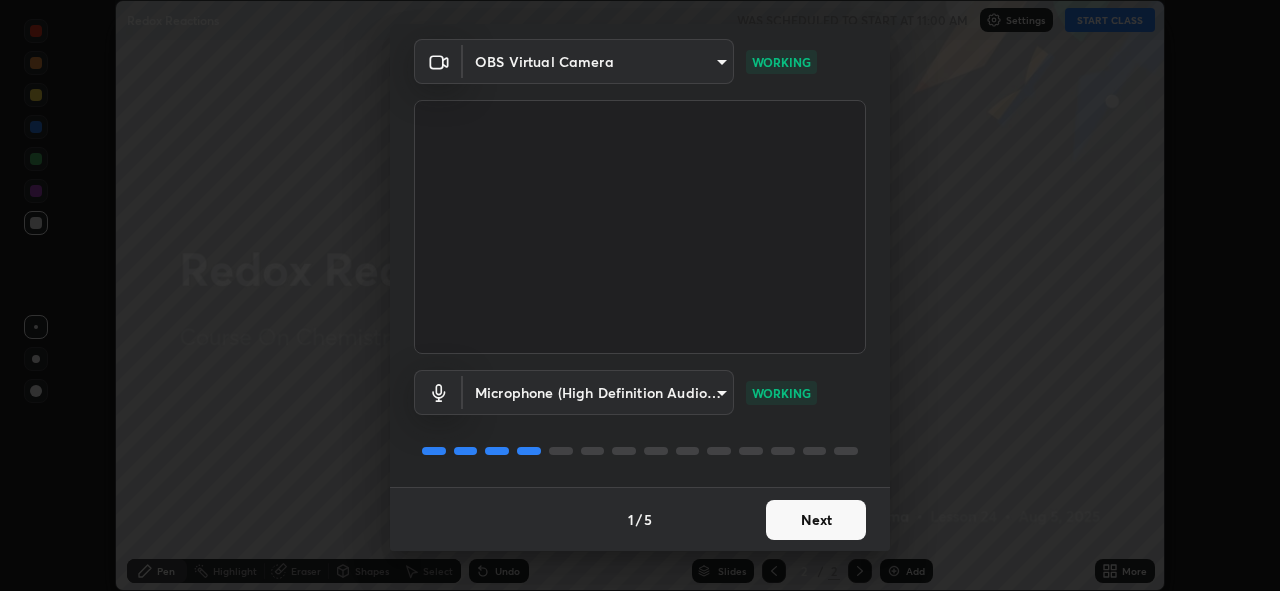 click on "Next" at bounding box center [816, 520] 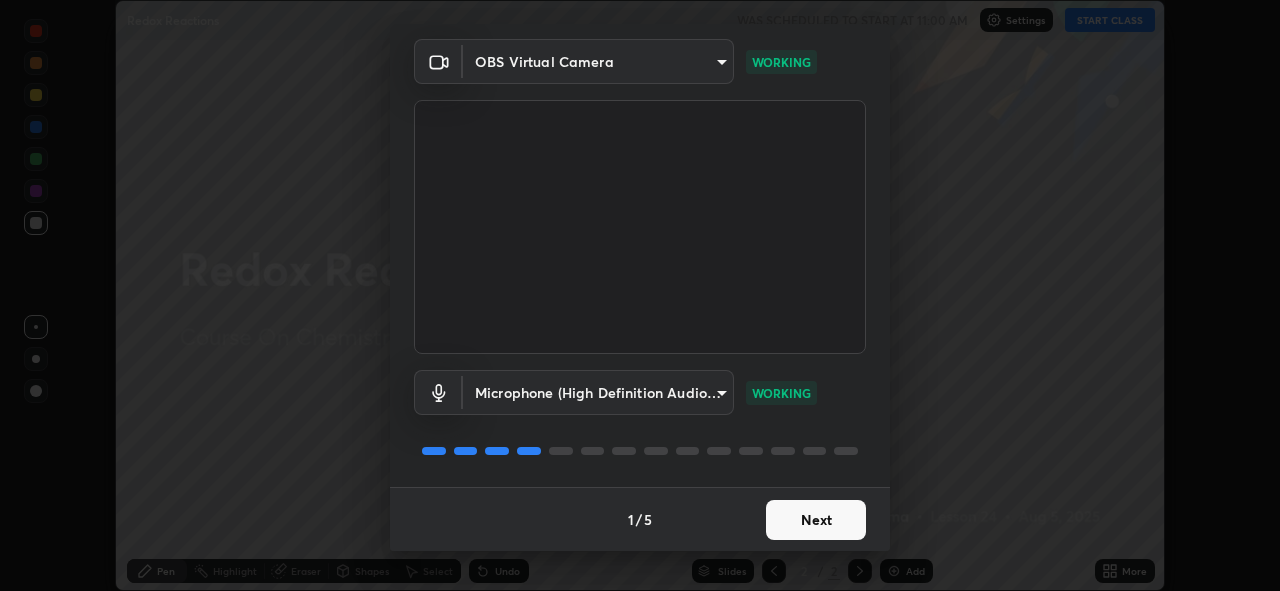 scroll, scrollTop: 0, scrollLeft: 0, axis: both 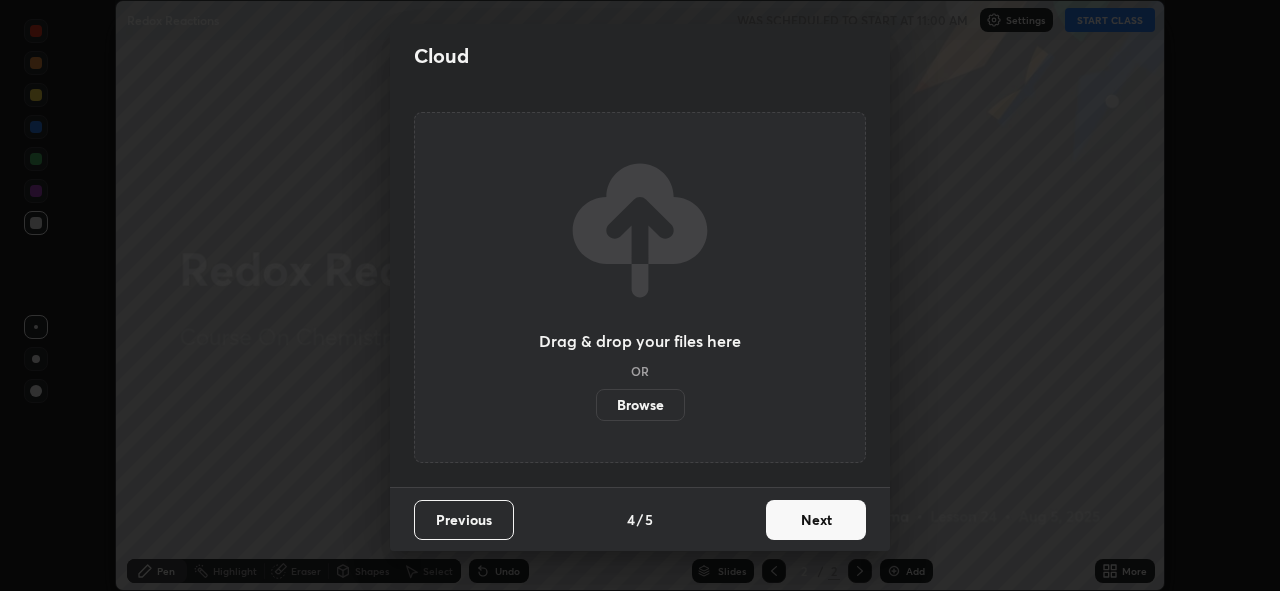 click on "Next" at bounding box center (816, 520) 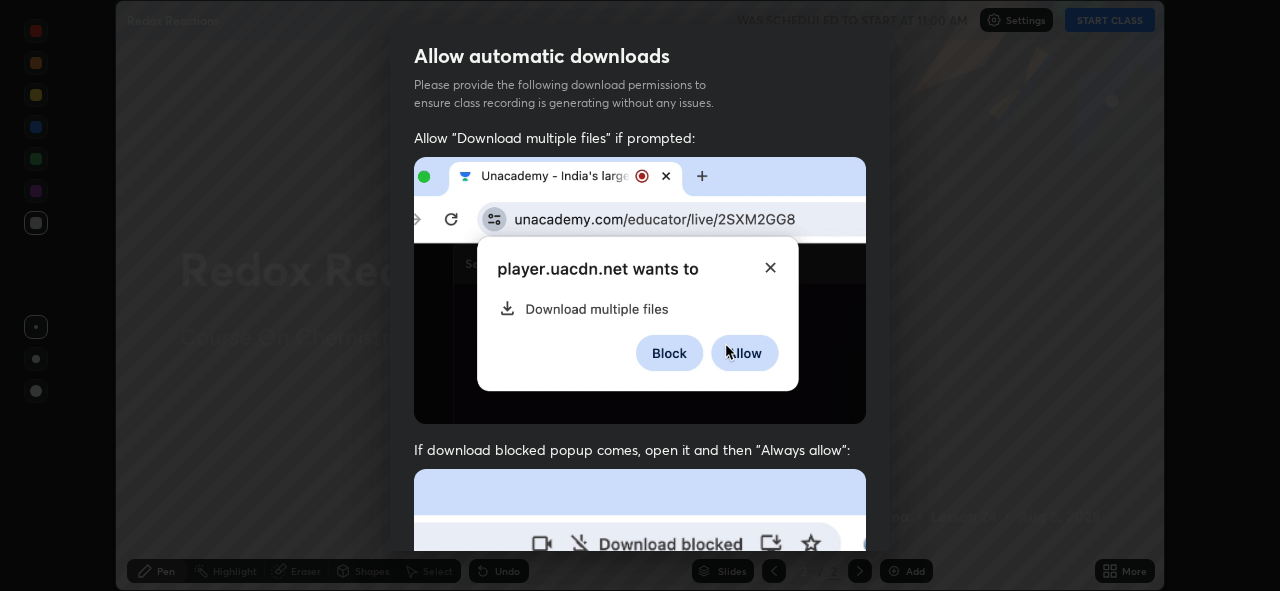 click at bounding box center [640, 687] 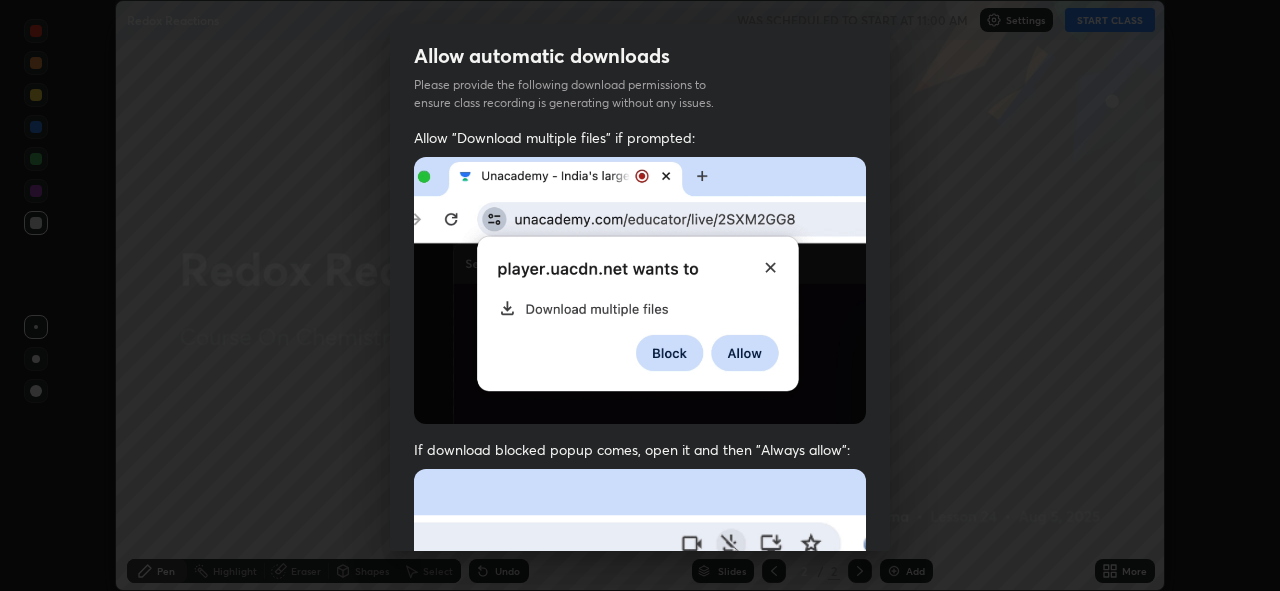 click at bounding box center [640, 687] 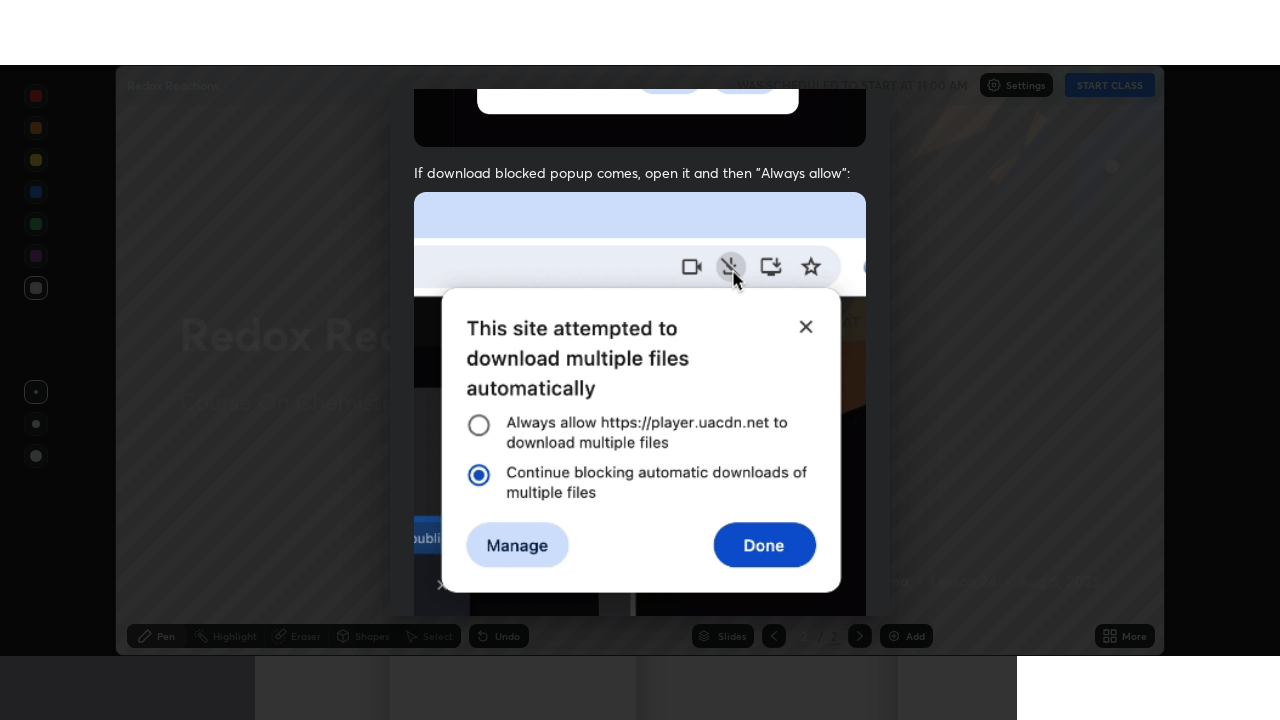 scroll, scrollTop: 473, scrollLeft: 0, axis: vertical 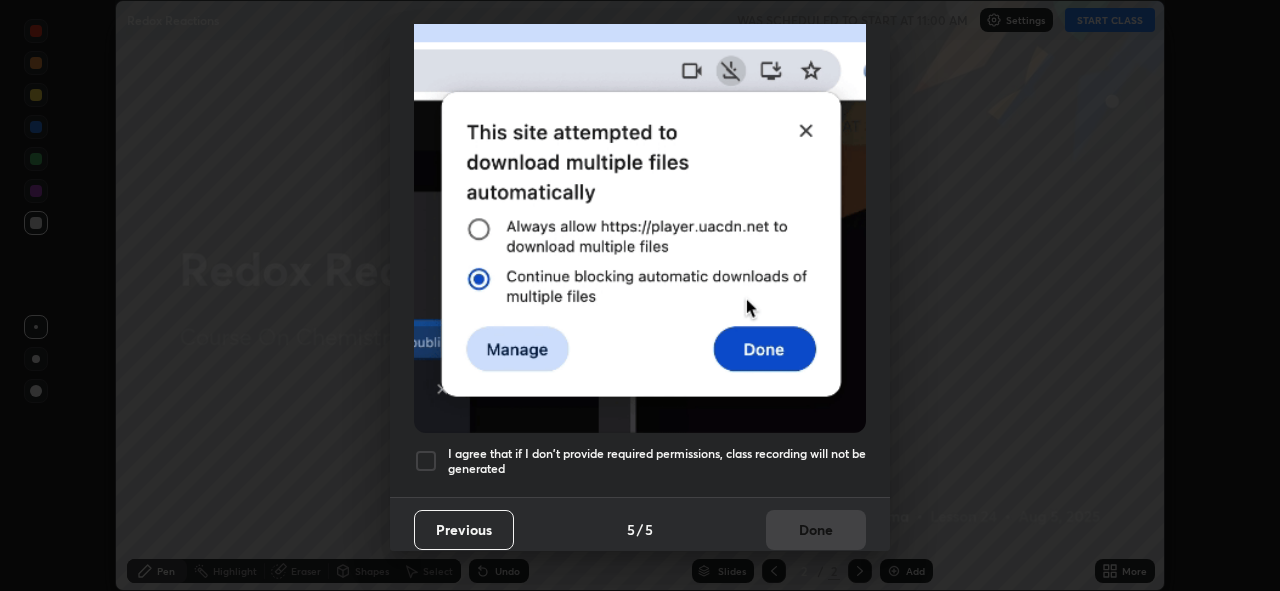 click on "I agree that if I don't provide required permissions, class recording will not be generated" at bounding box center [657, 461] 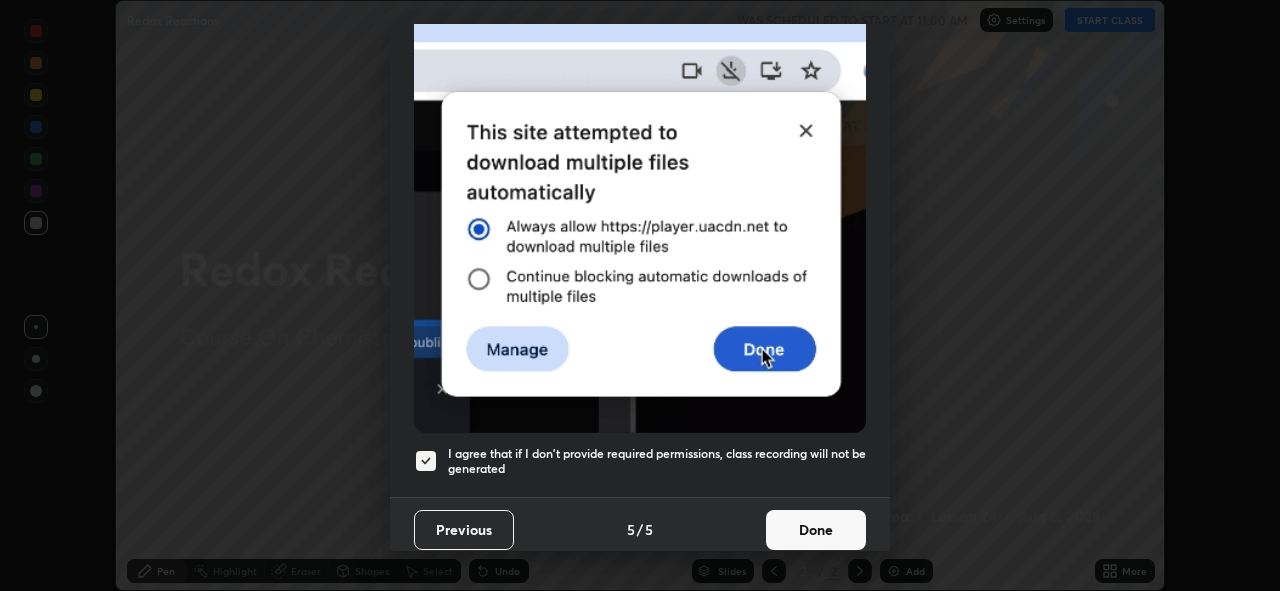 click on "Done" at bounding box center [816, 530] 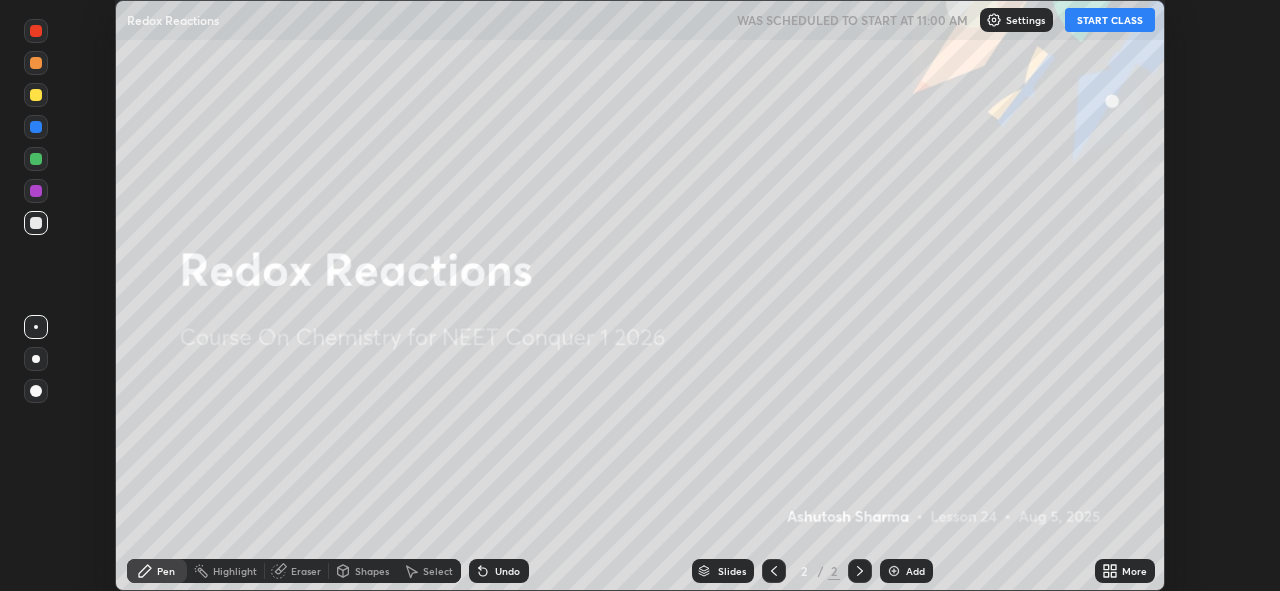 click 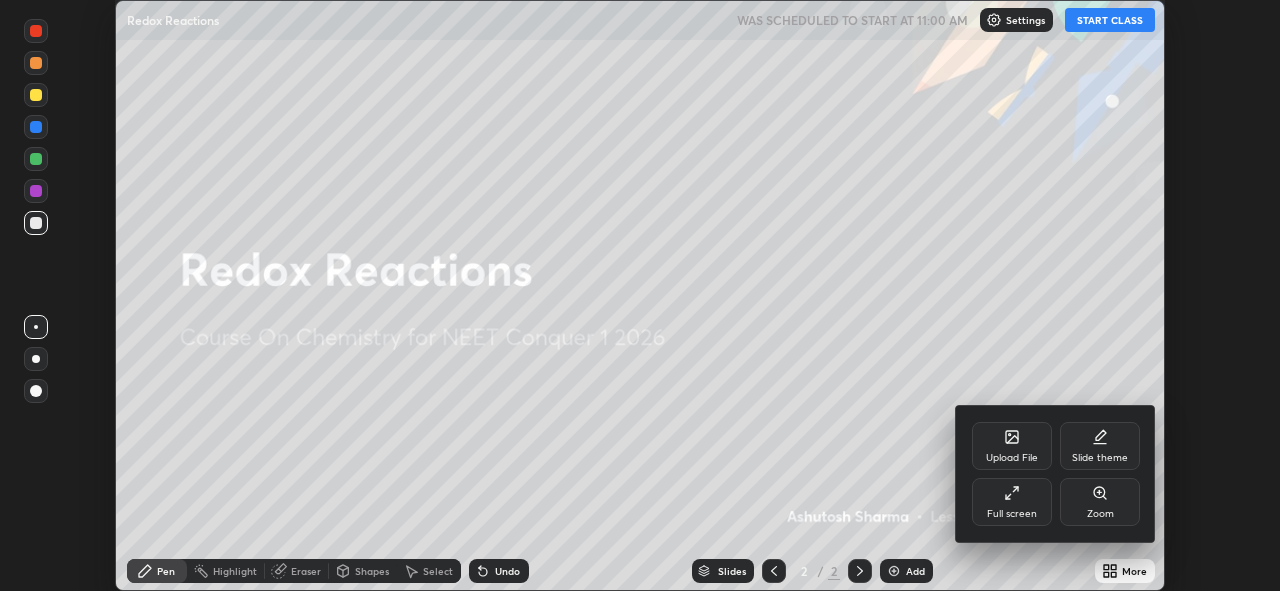 click on "Full screen" at bounding box center (1012, 502) 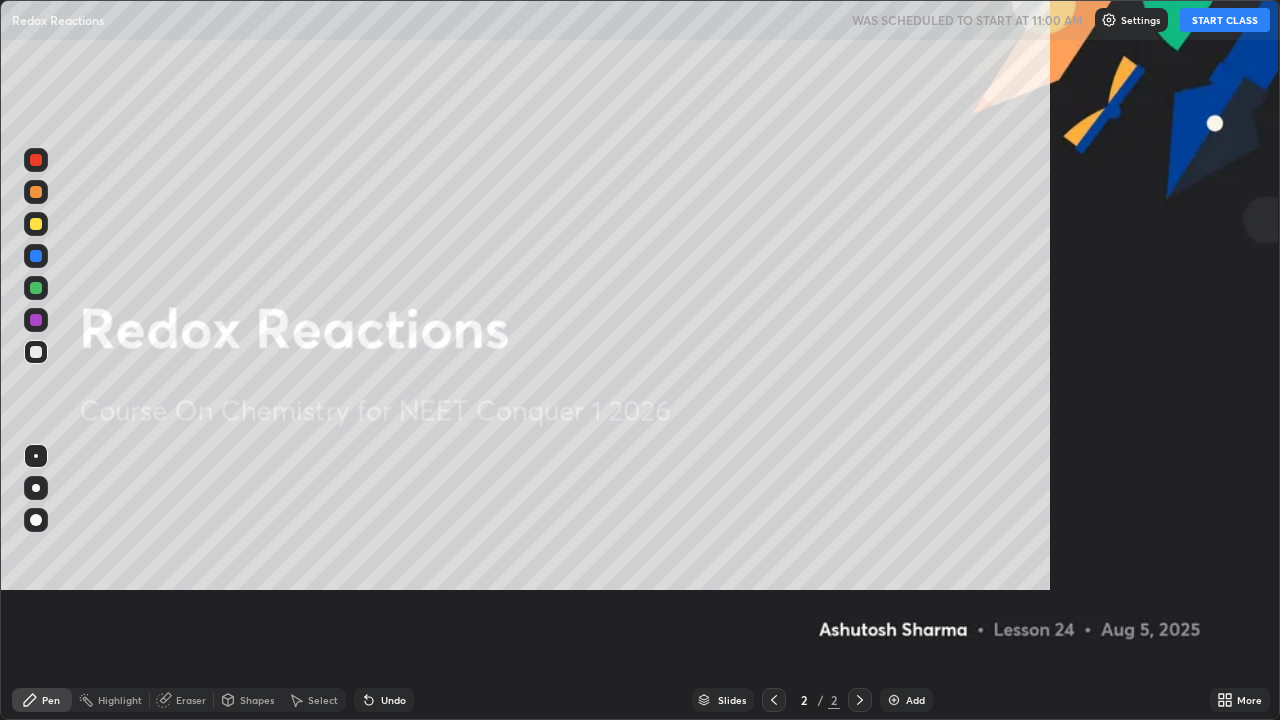 scroll, scrollTop: 99280, scrollLeft: 98720, axis: both 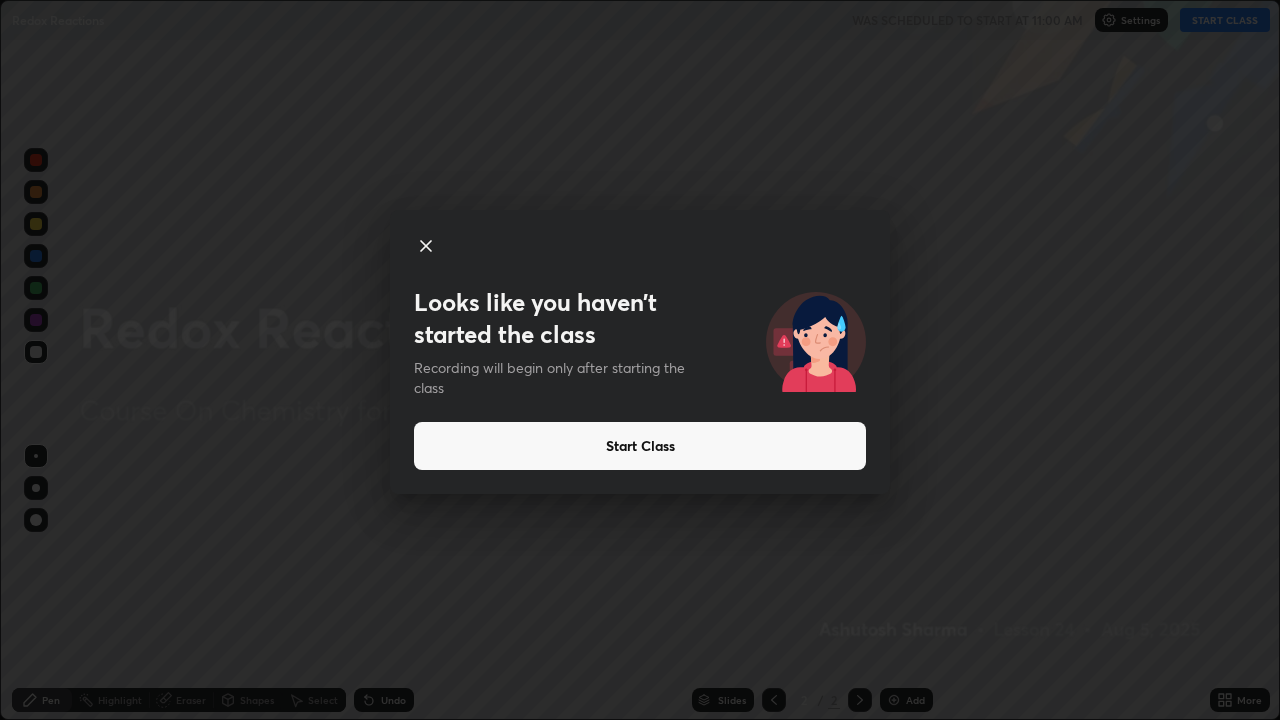 click on "Start Class" at bounding box center [640, 446] 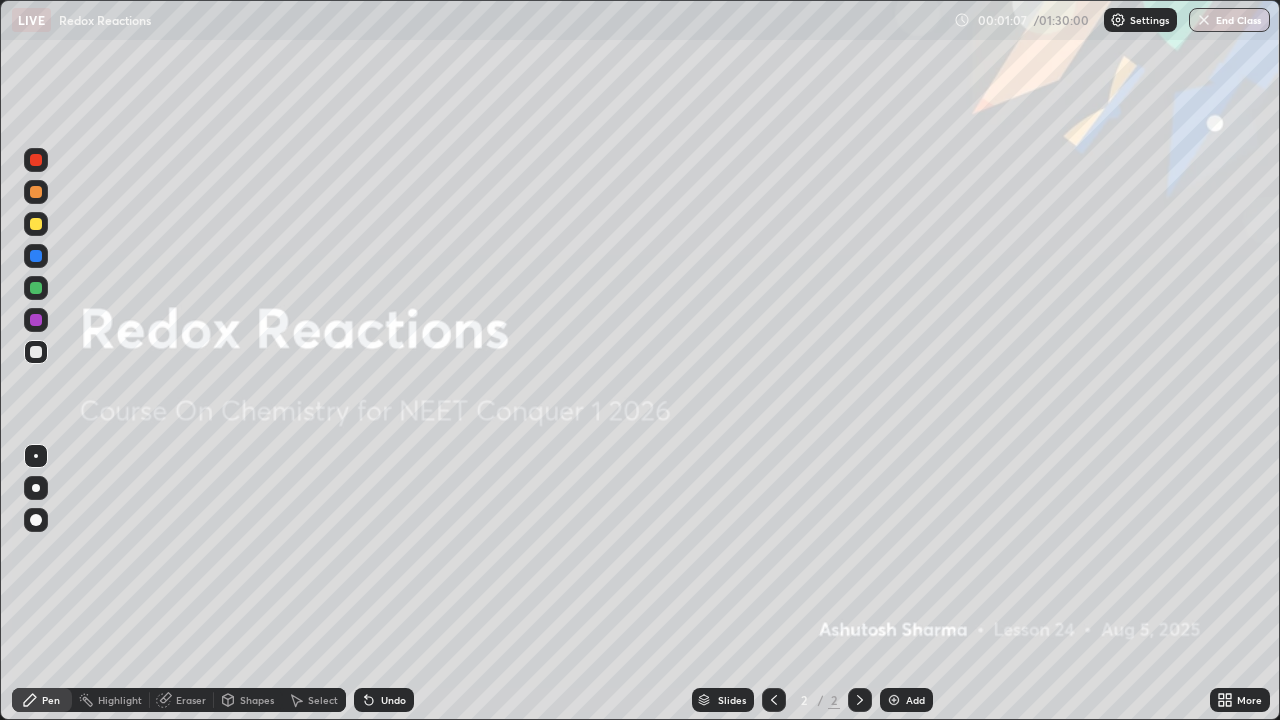 click at bounding box center [894, 700] 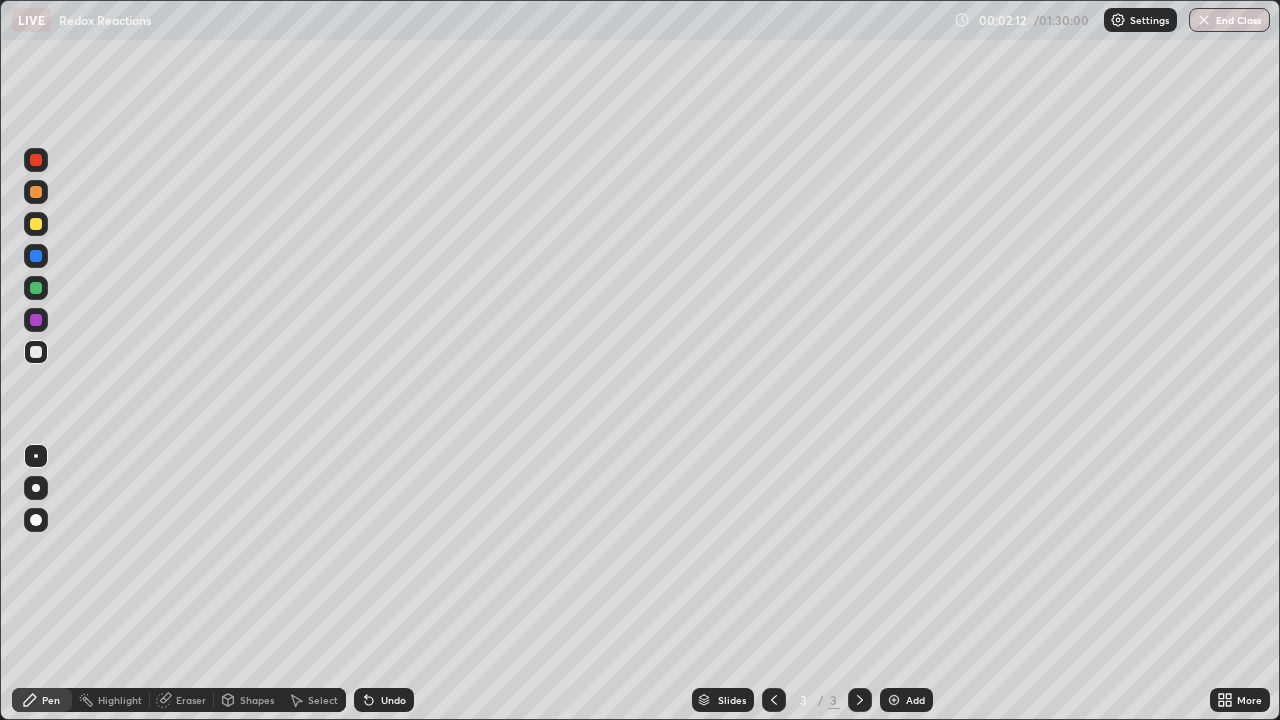 click at bounding box center [36, 488] 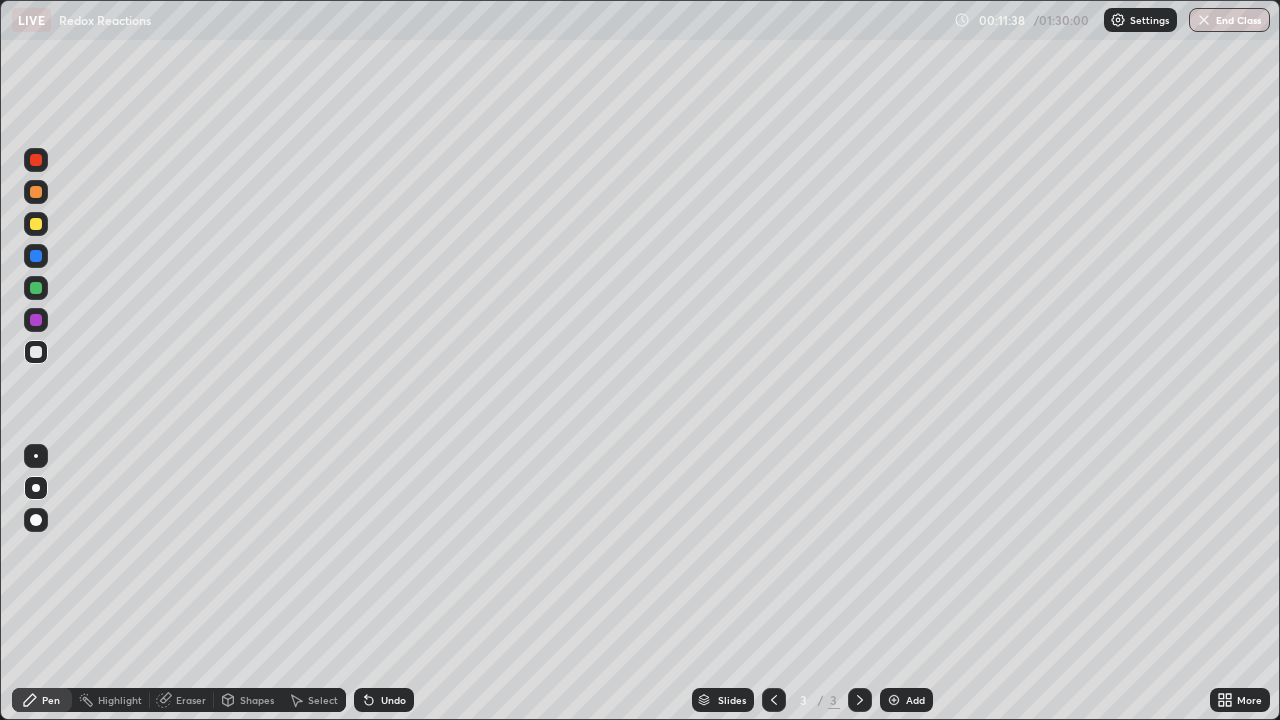 click at bounding box center (36, 224) 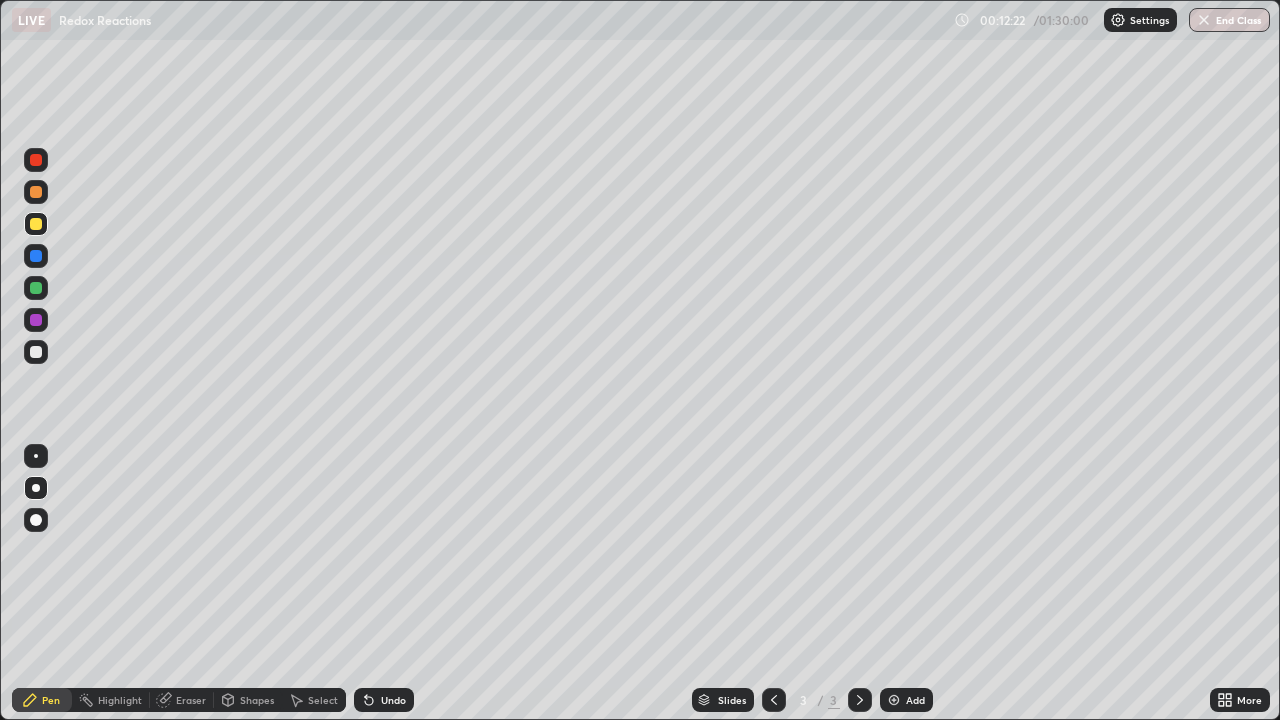 click on "Eraser" at bounding box center [191, 700] 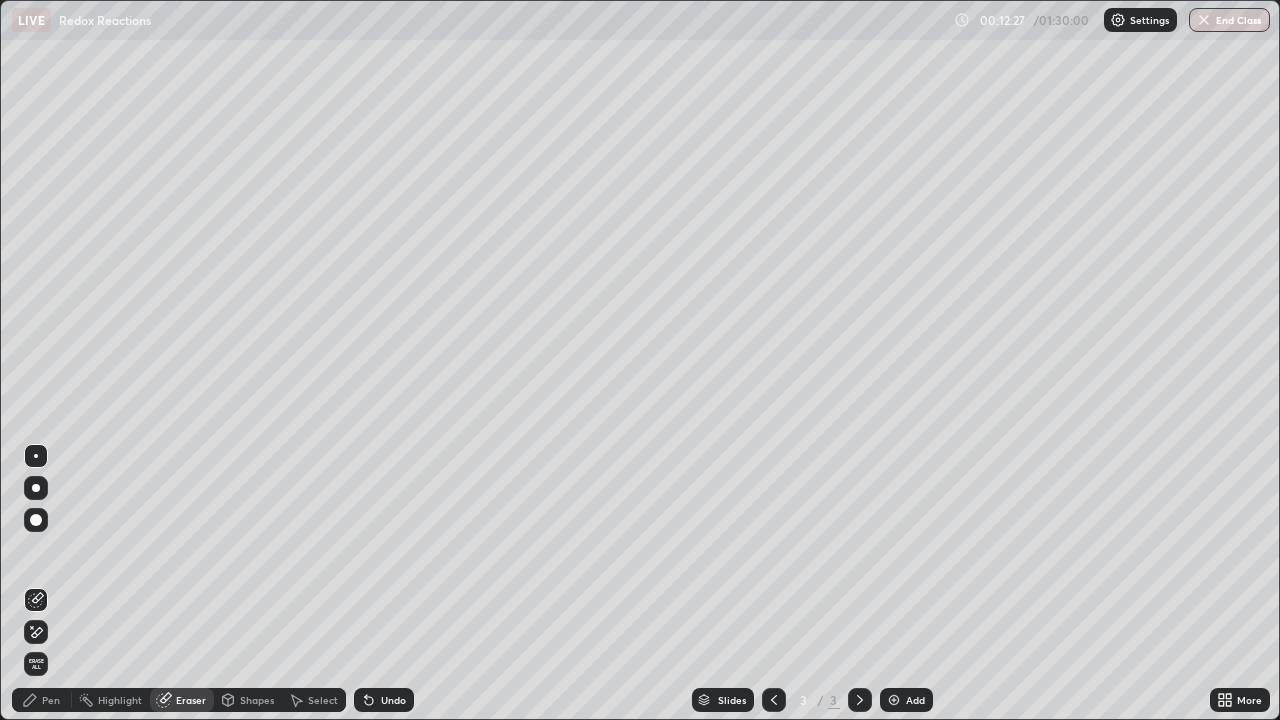 click on "Pen" at bounding box center [51, 700] 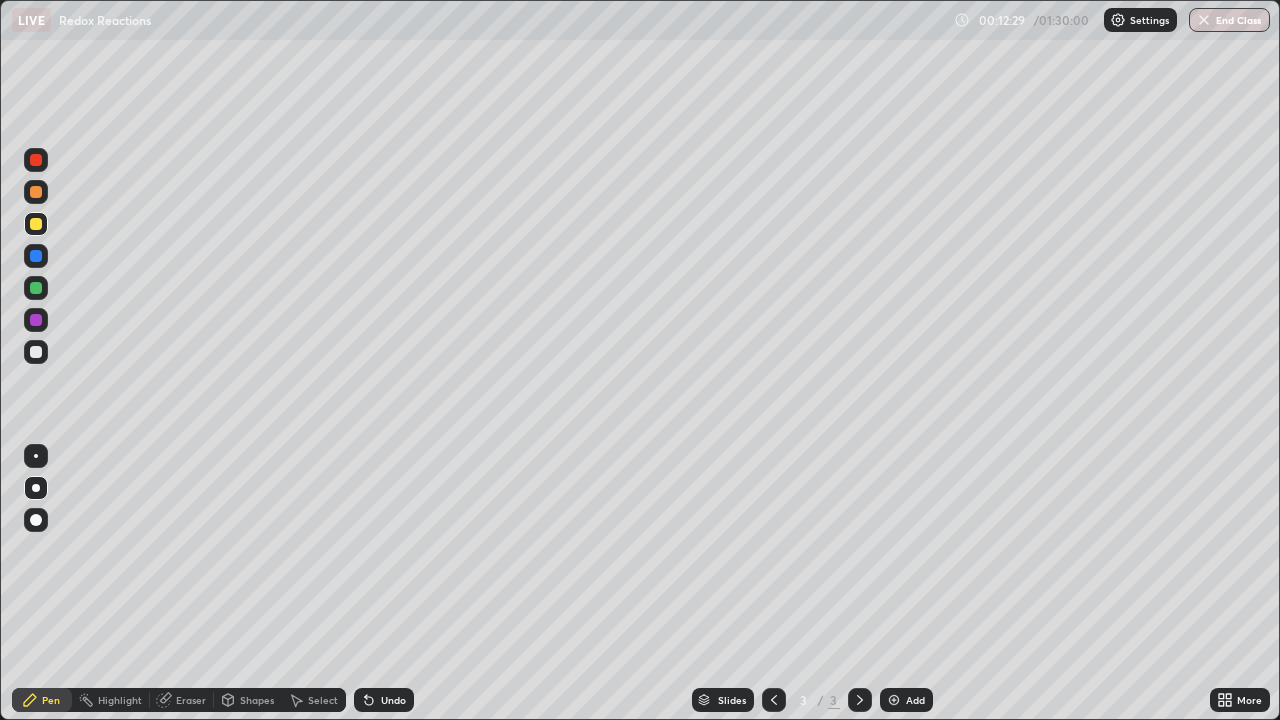 click at bounding box center [36, 288] 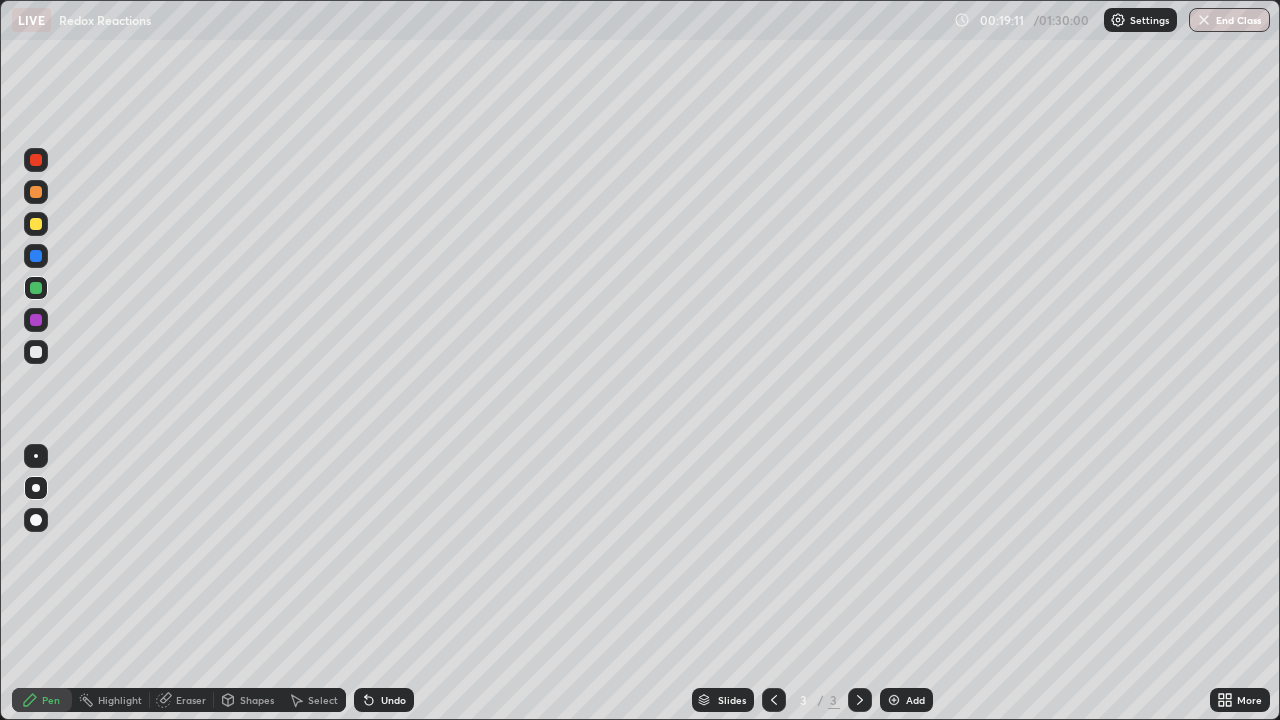 click at bounding box center [36, 352] 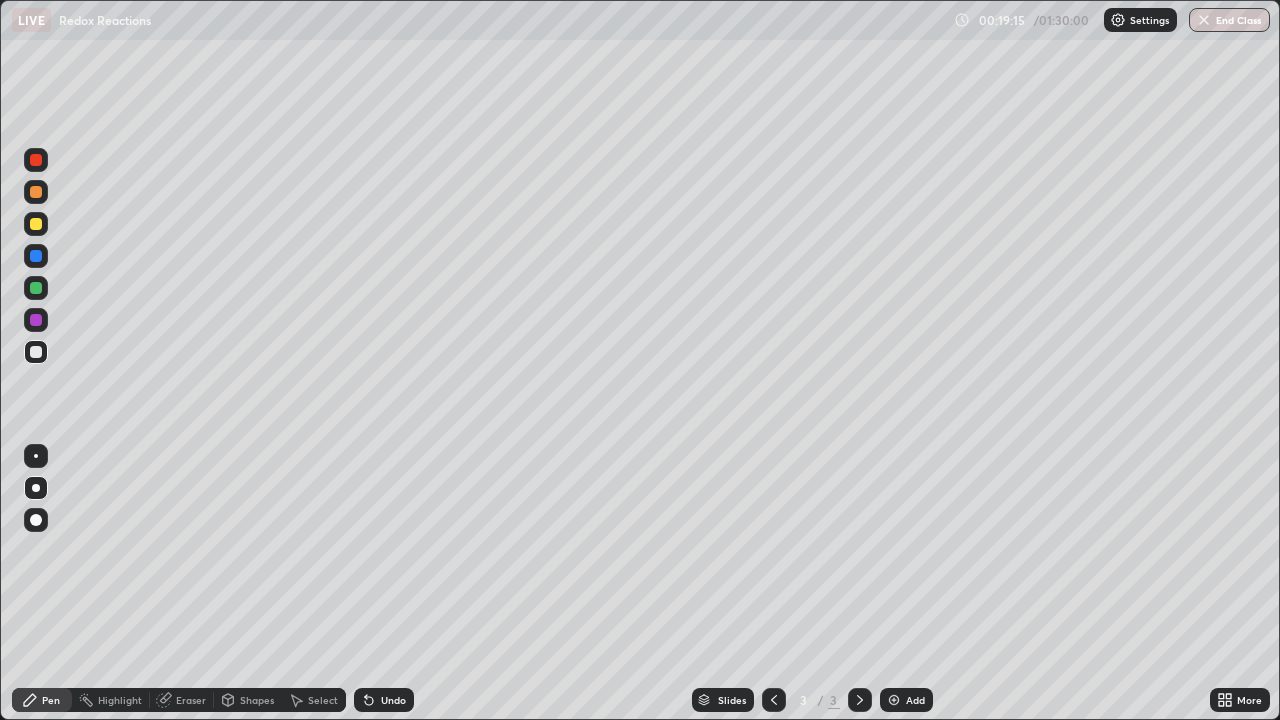 click at bounding box center (36, 456) 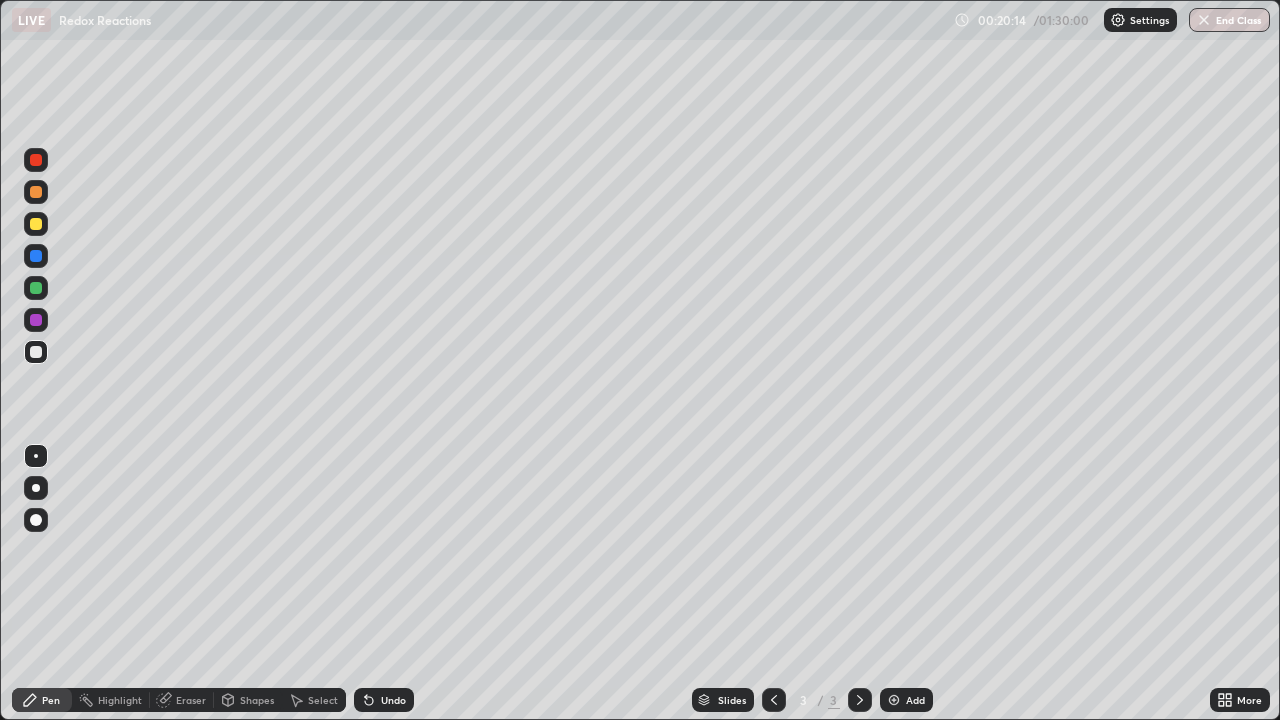 click at bounding box center [36, 160] 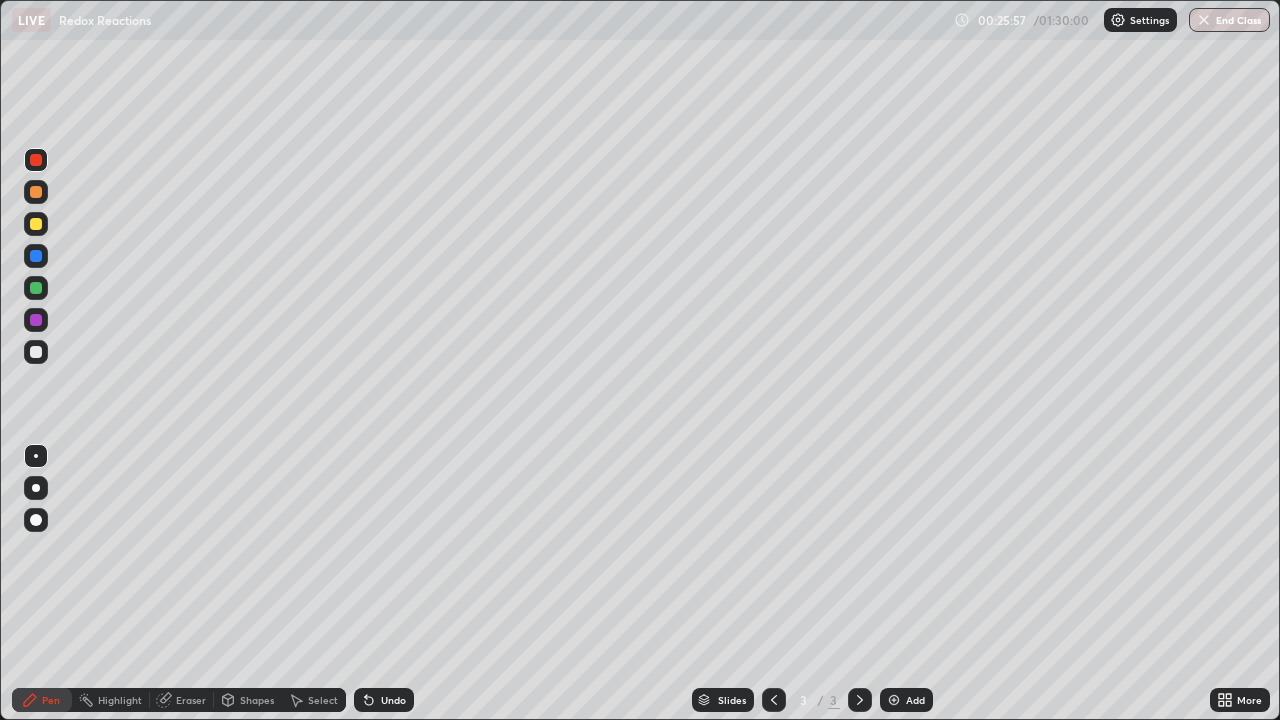 click at bounding box center (894, 700) 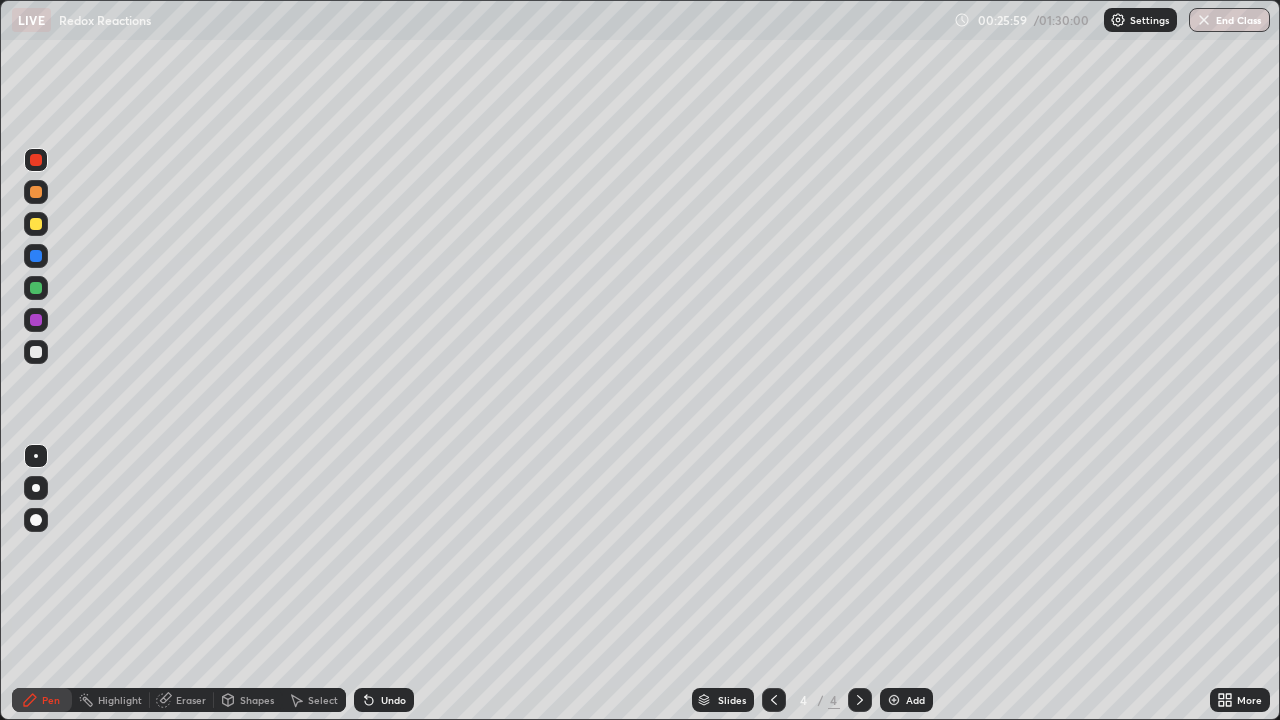 click at bounding box center [36, 224] 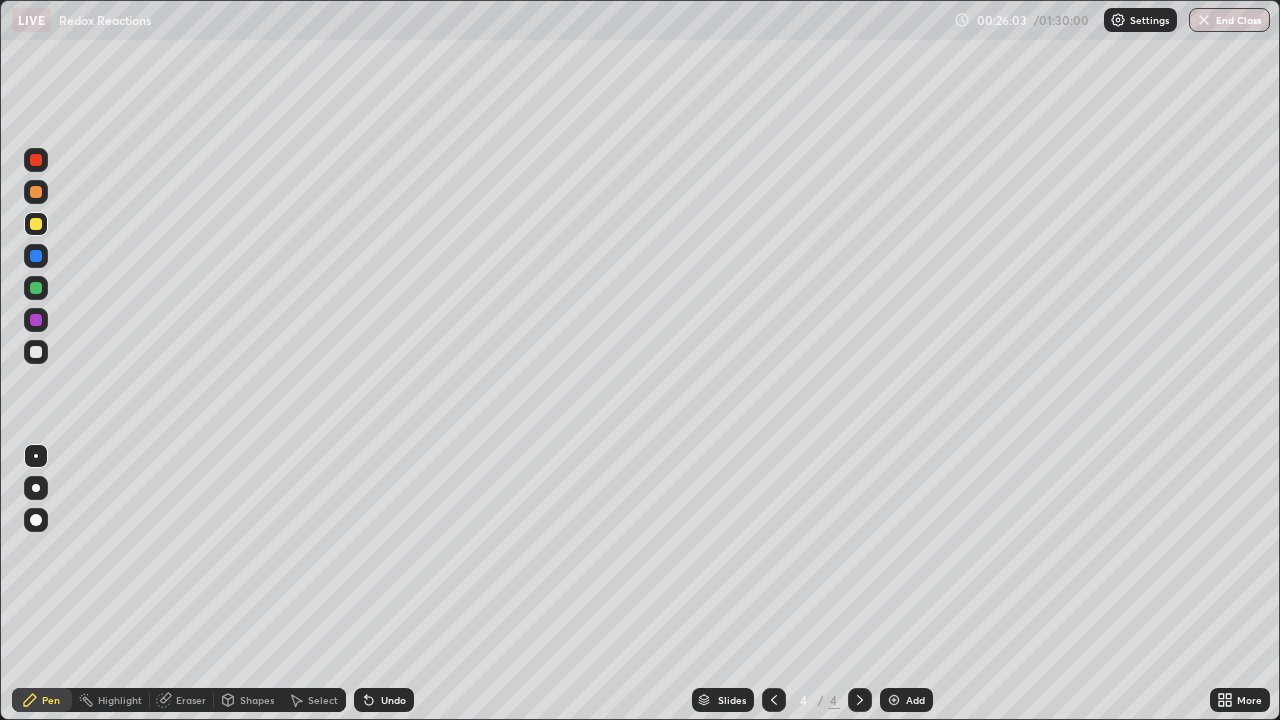 click at bounding box center [36, 488] 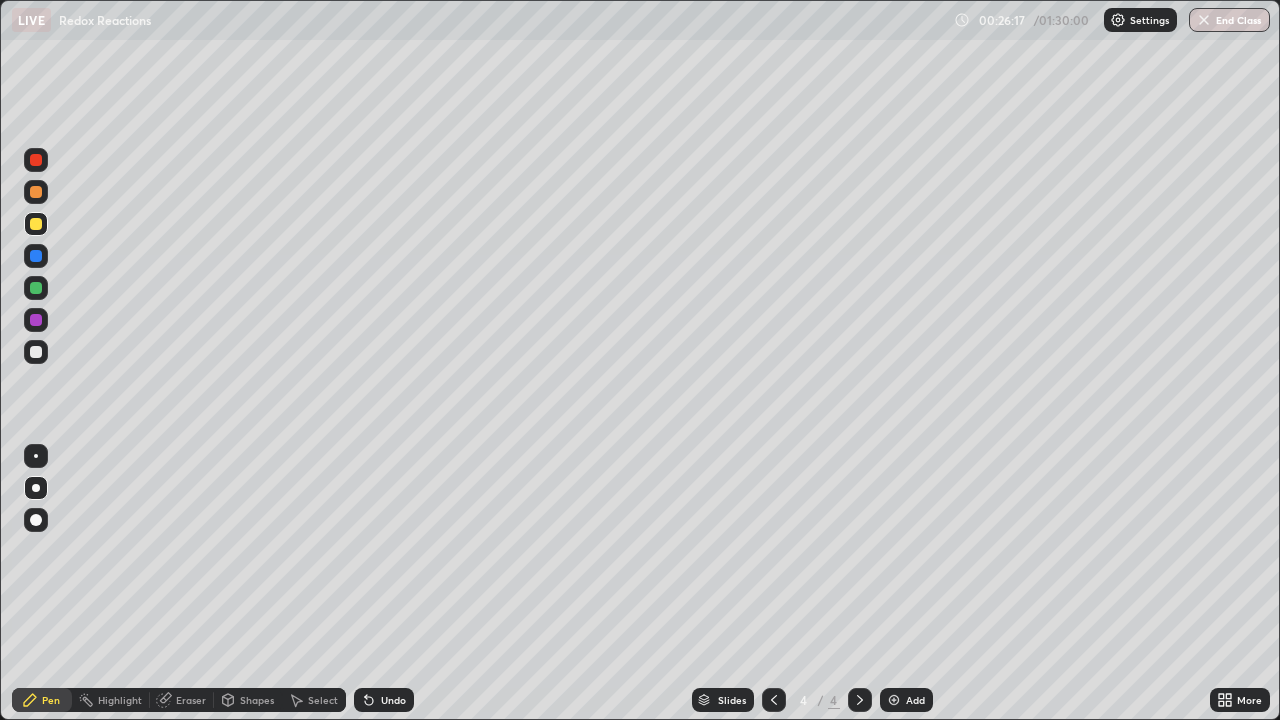 click on "Eraser" at bounding box center (182, 700) 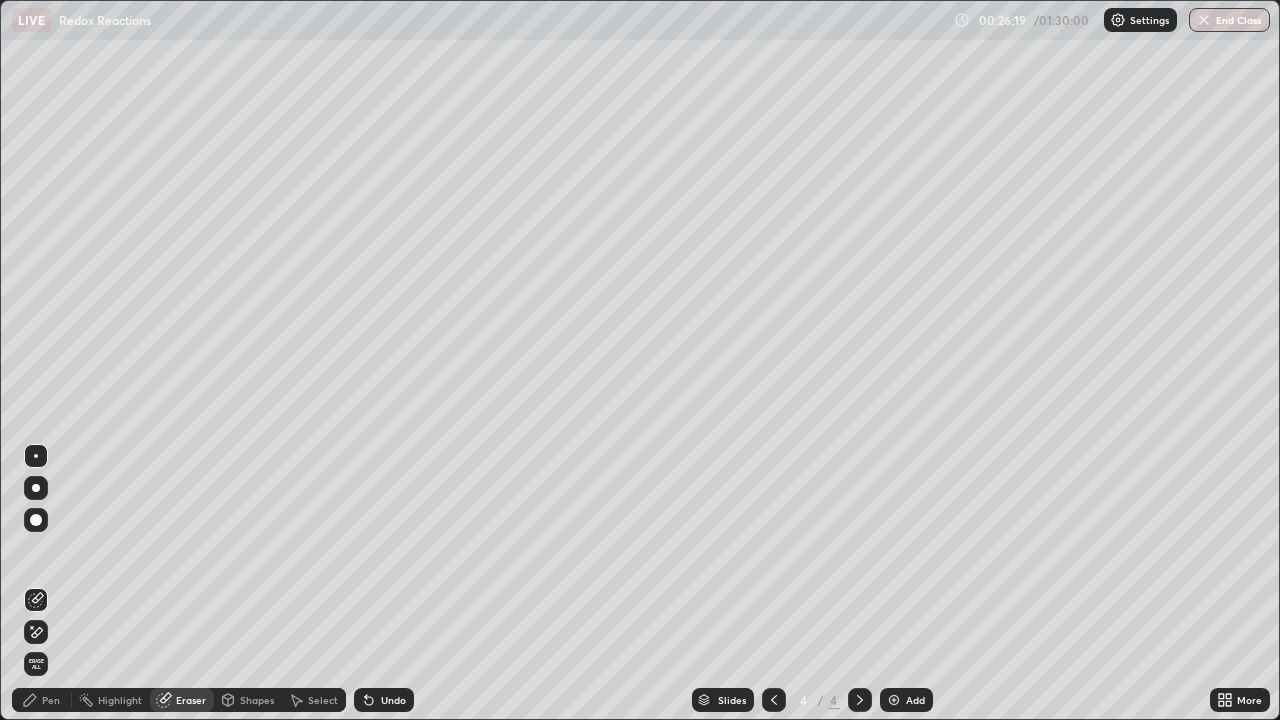 click on "Pen" at bounding box center (42, 700) 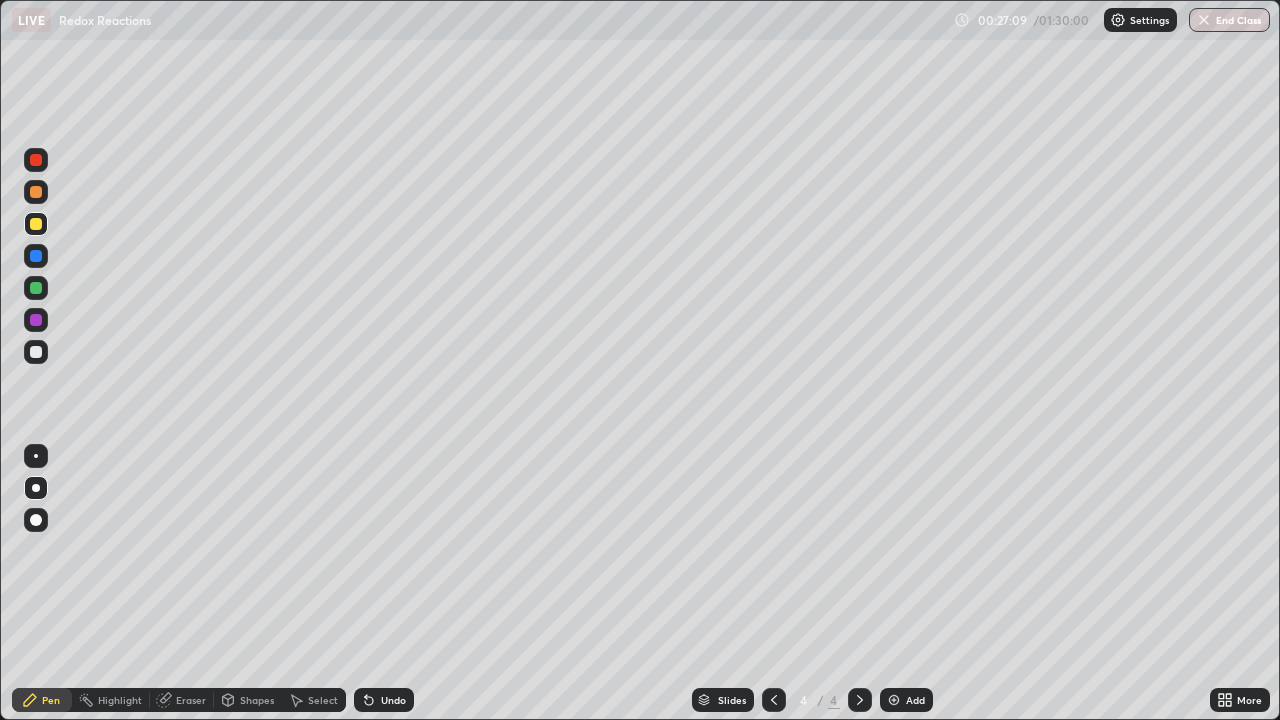 click on "Eraser" at bounding box center (191, 700) 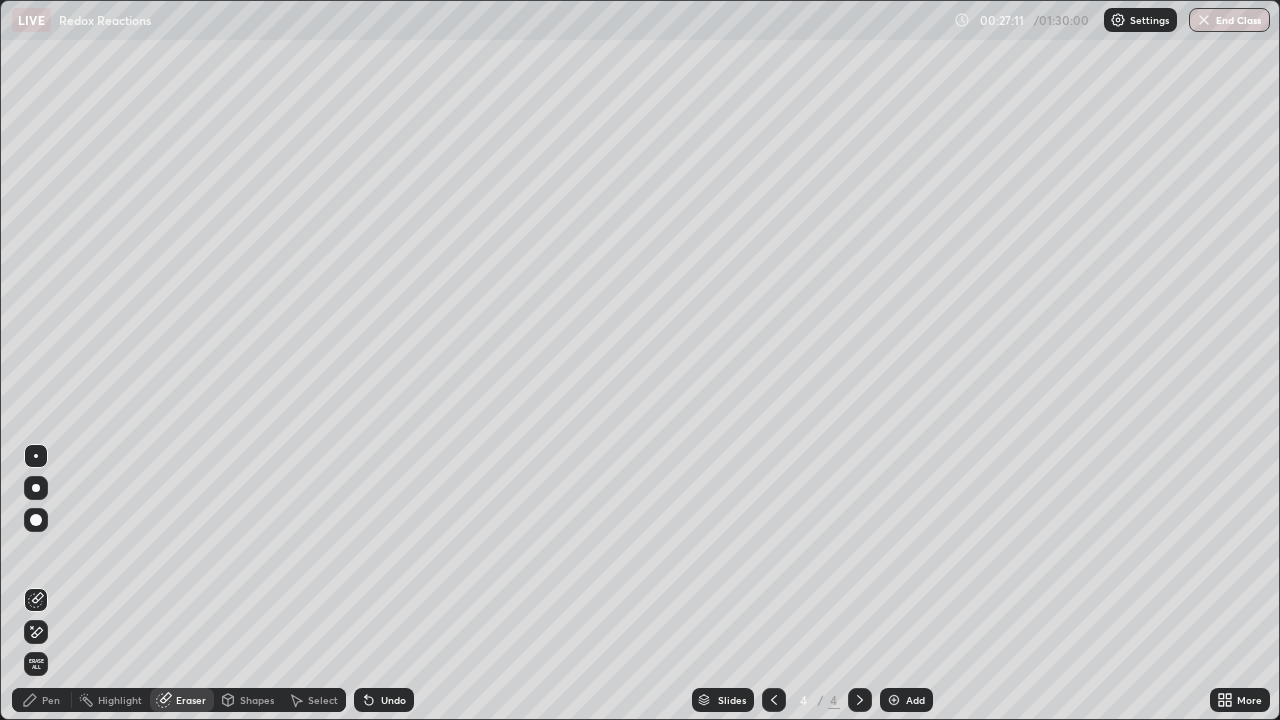 click on "Pen" at bounding box center [51, 700] 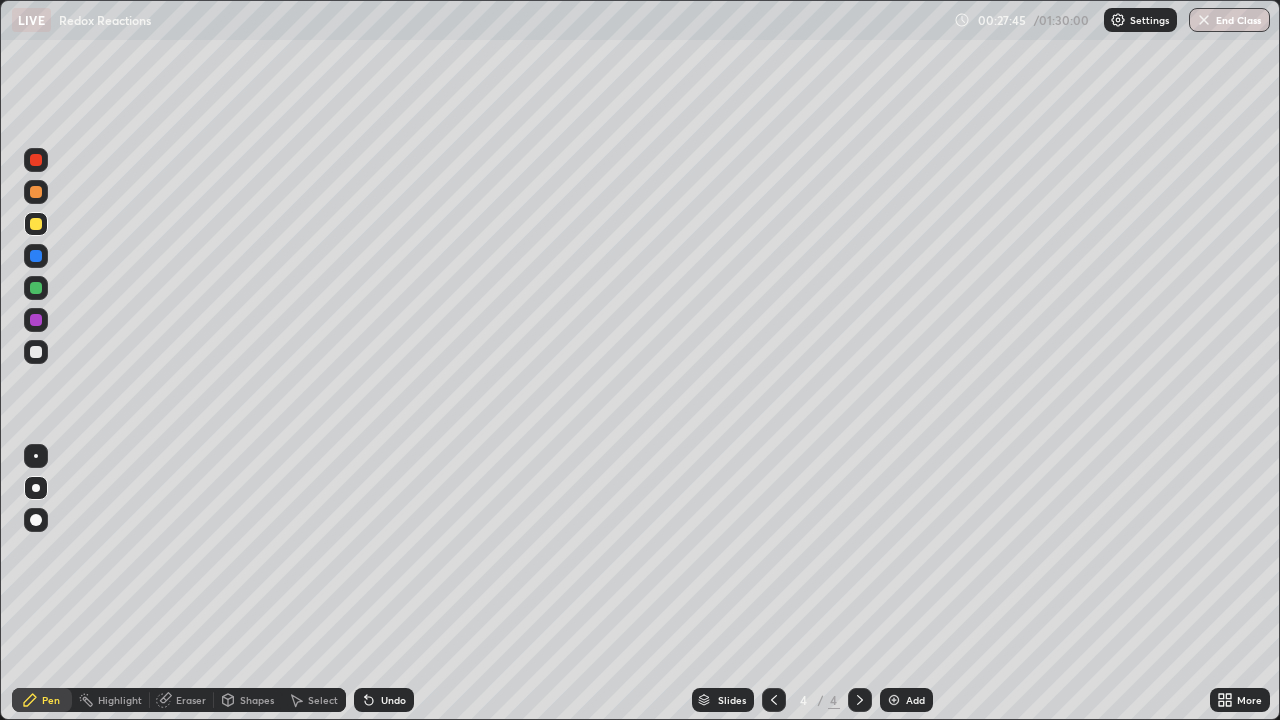 click 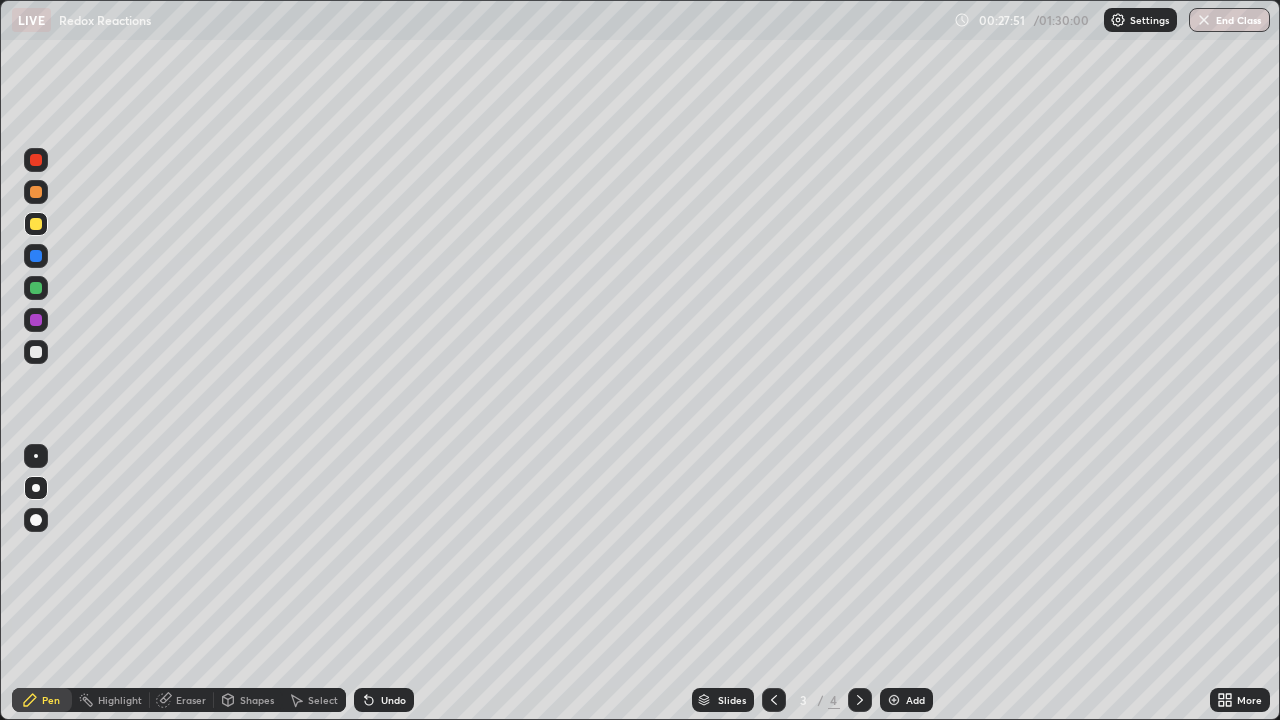 click at bounding box center [894, 700] 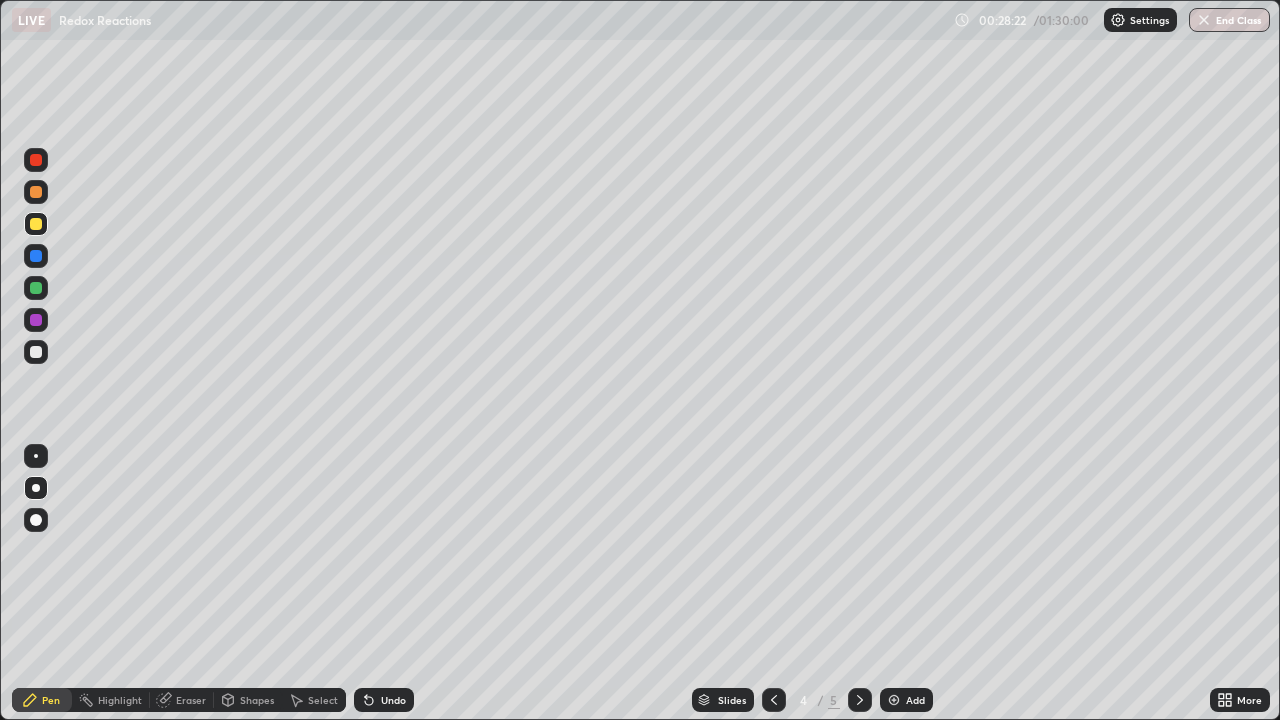click at bounding box center [36, 256] 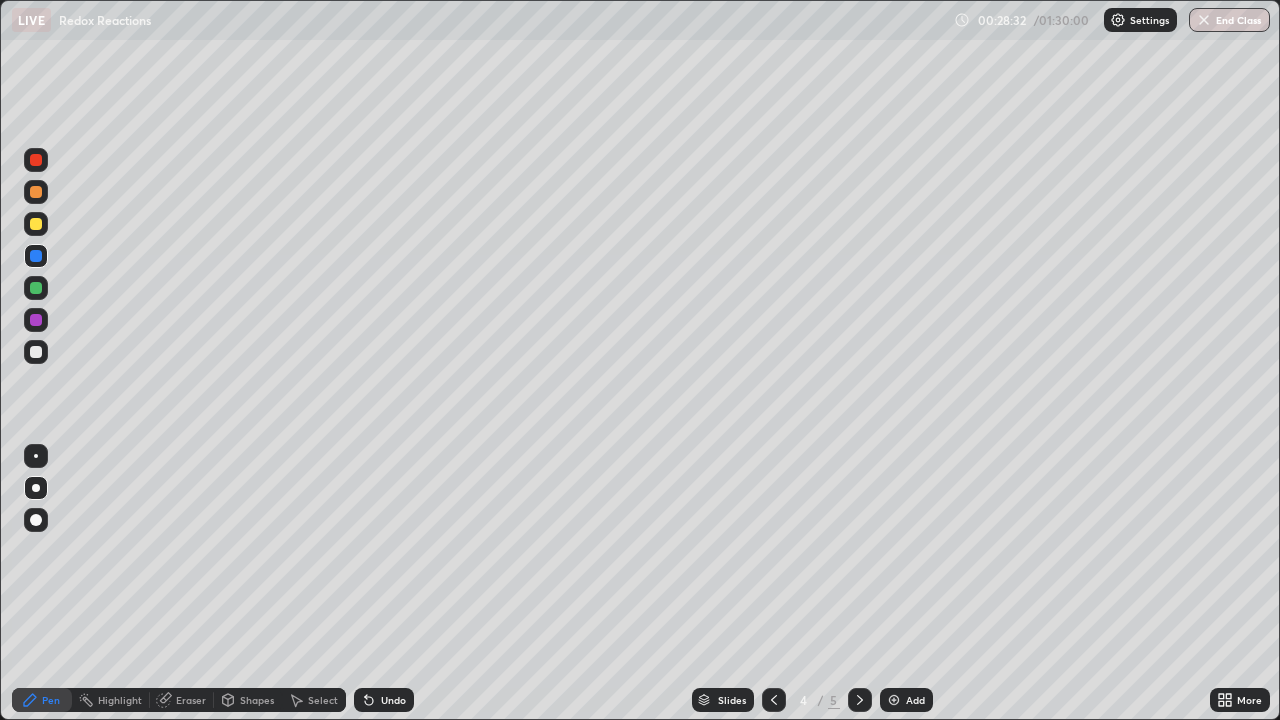click on "Eraser" at bounding box center (191, 700) 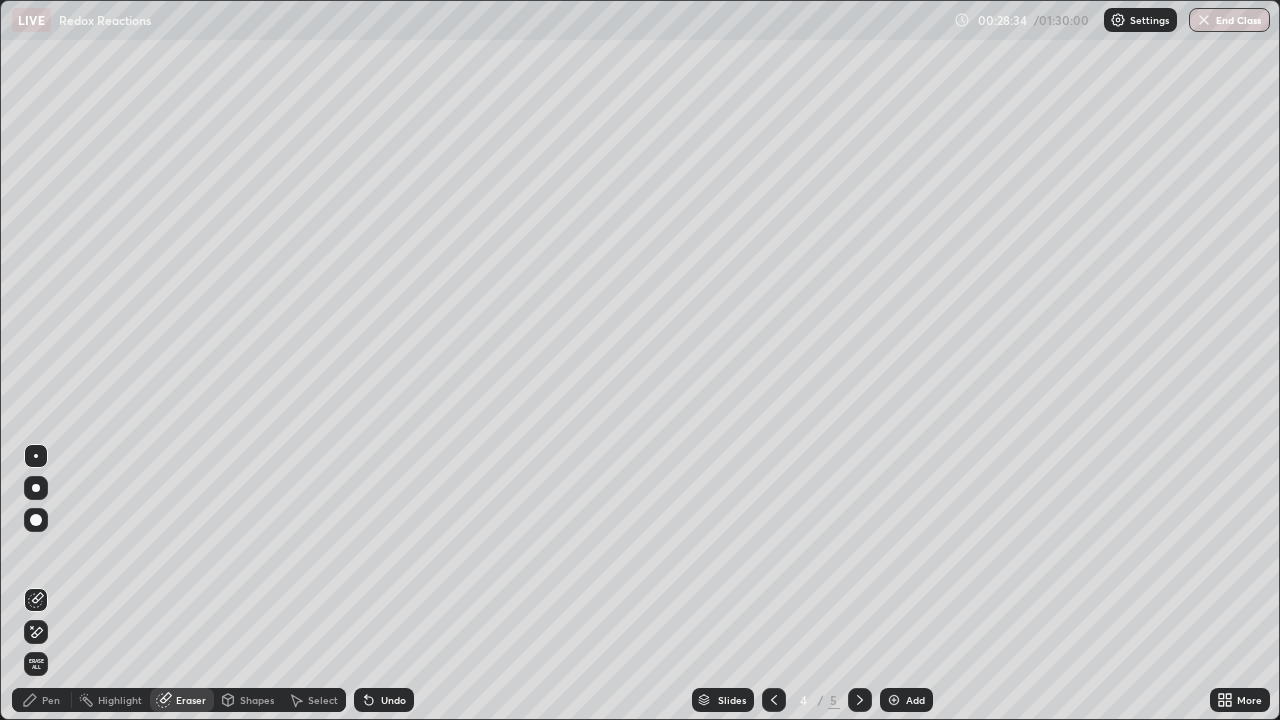 click on "Pen" at bounding box center (51, 700) 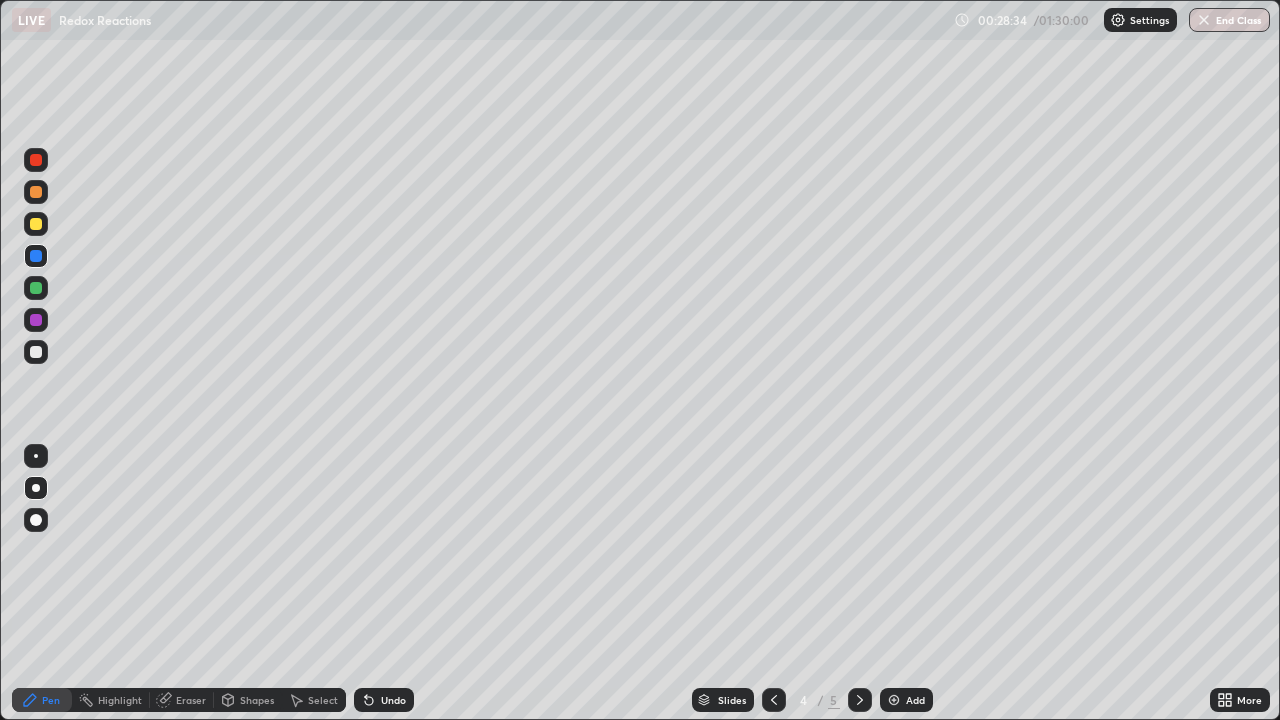 click on "Pen" at bounding box center (51, 700) 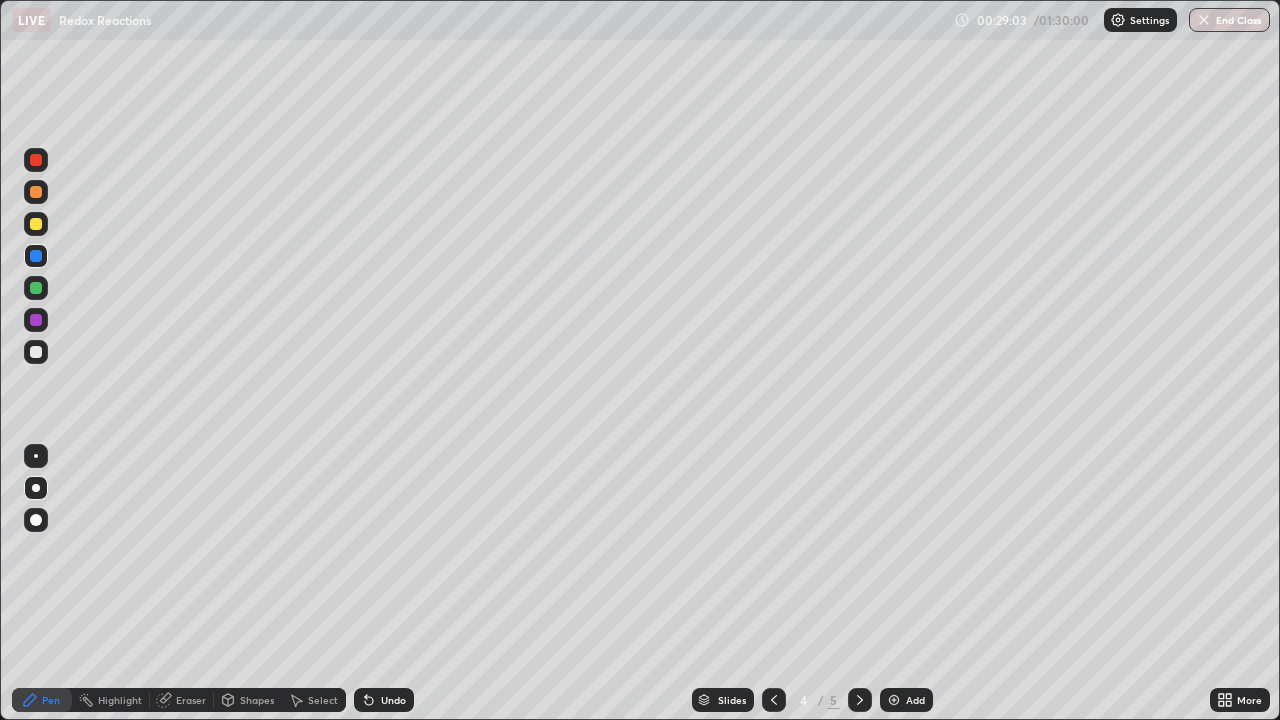 click at bounding box center (36, 288) 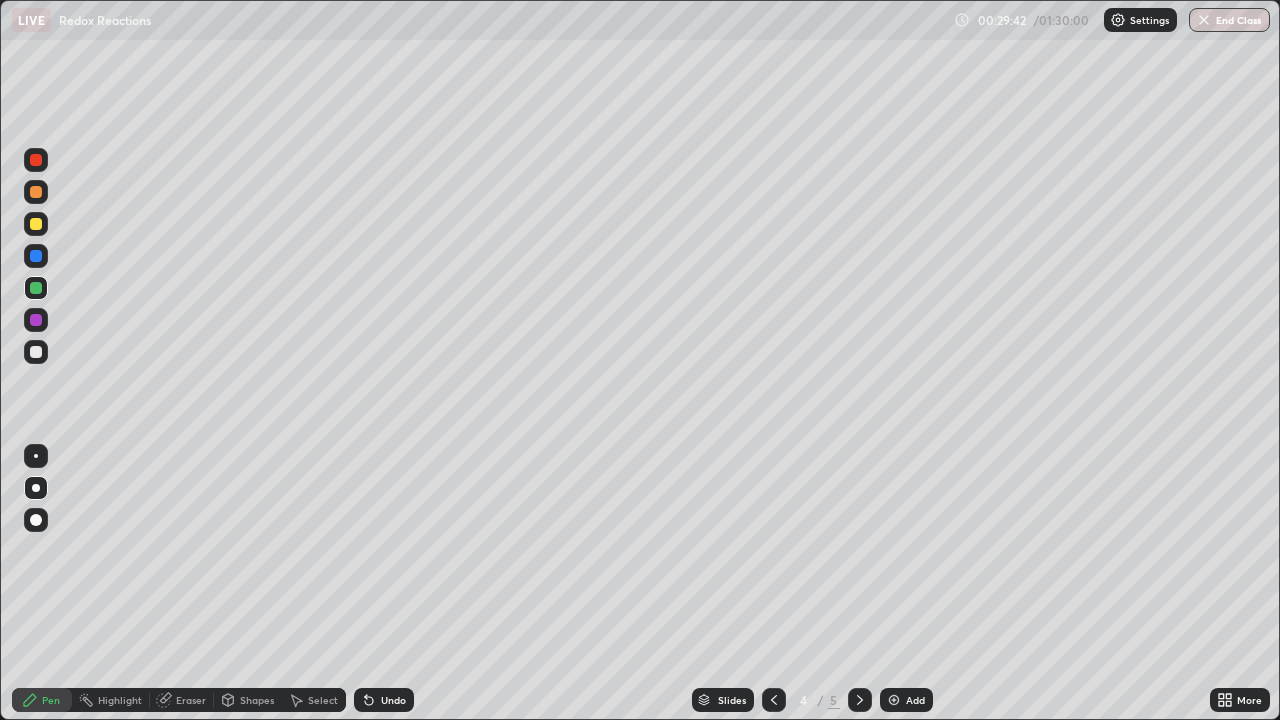 click on "Eraser" at bounding box center [191, 700] 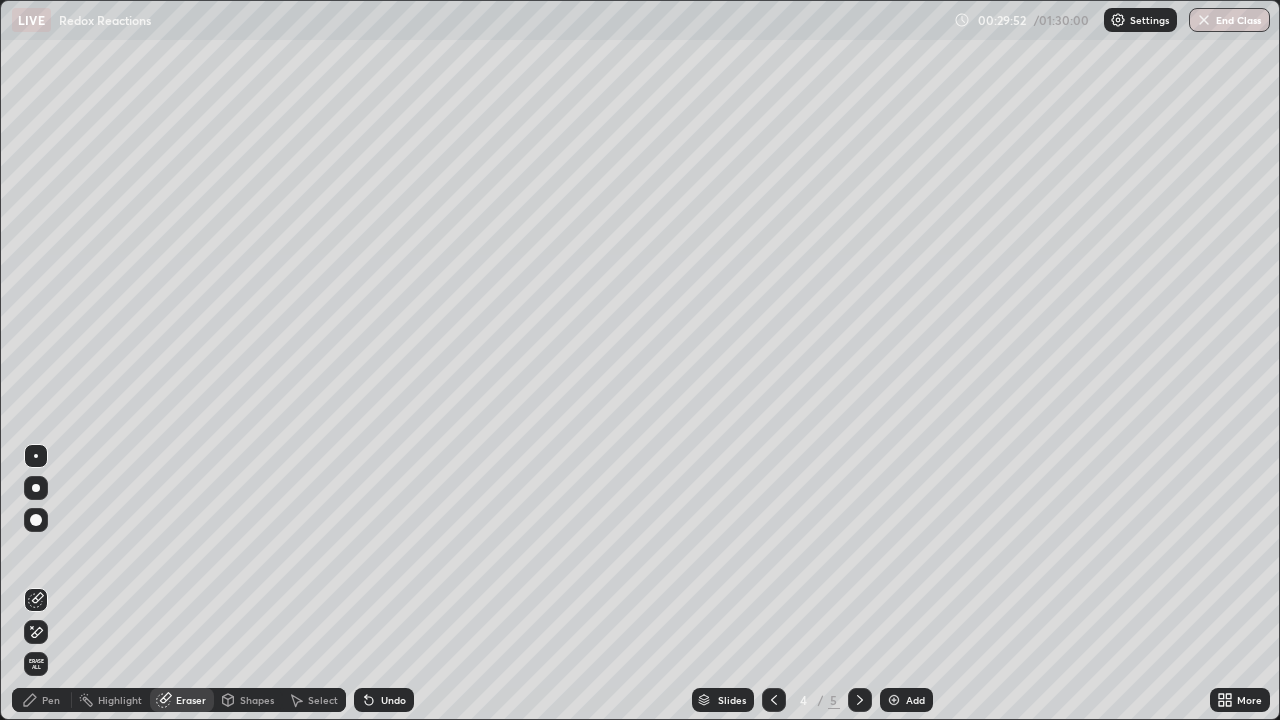 click on "Pen" at bounding box center (51, 700) 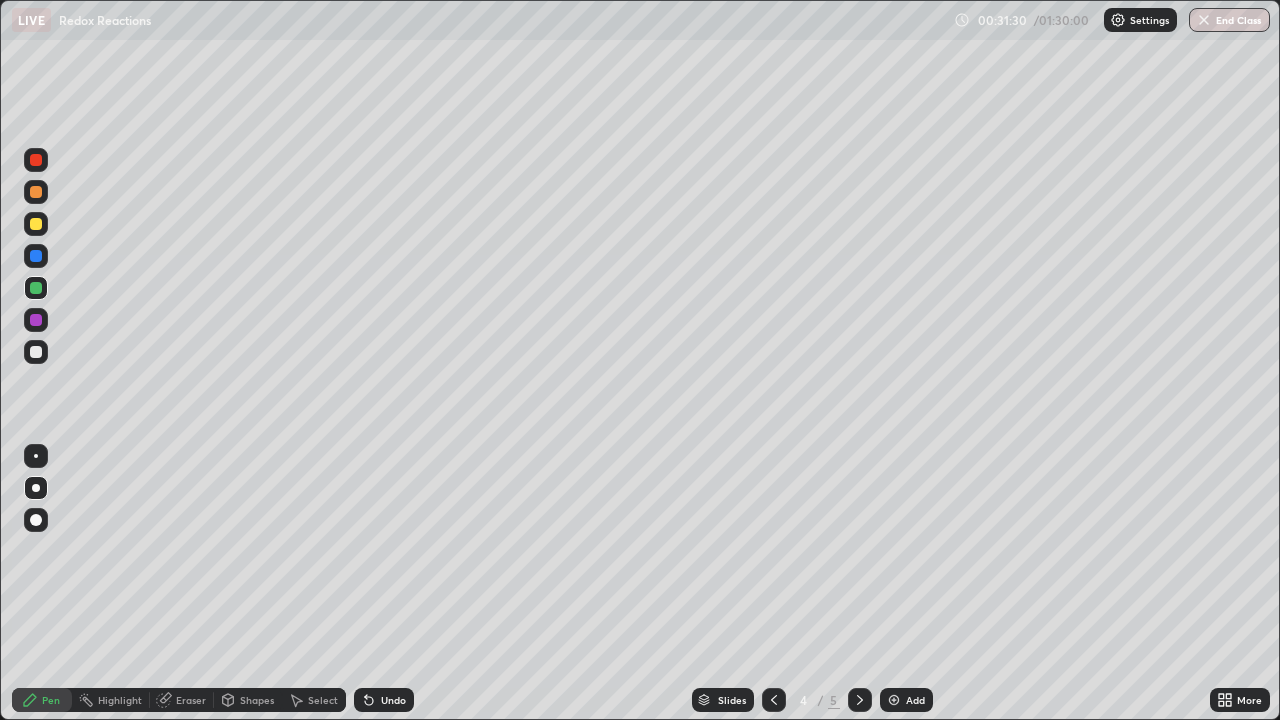 click at bounding box center (36, 320) 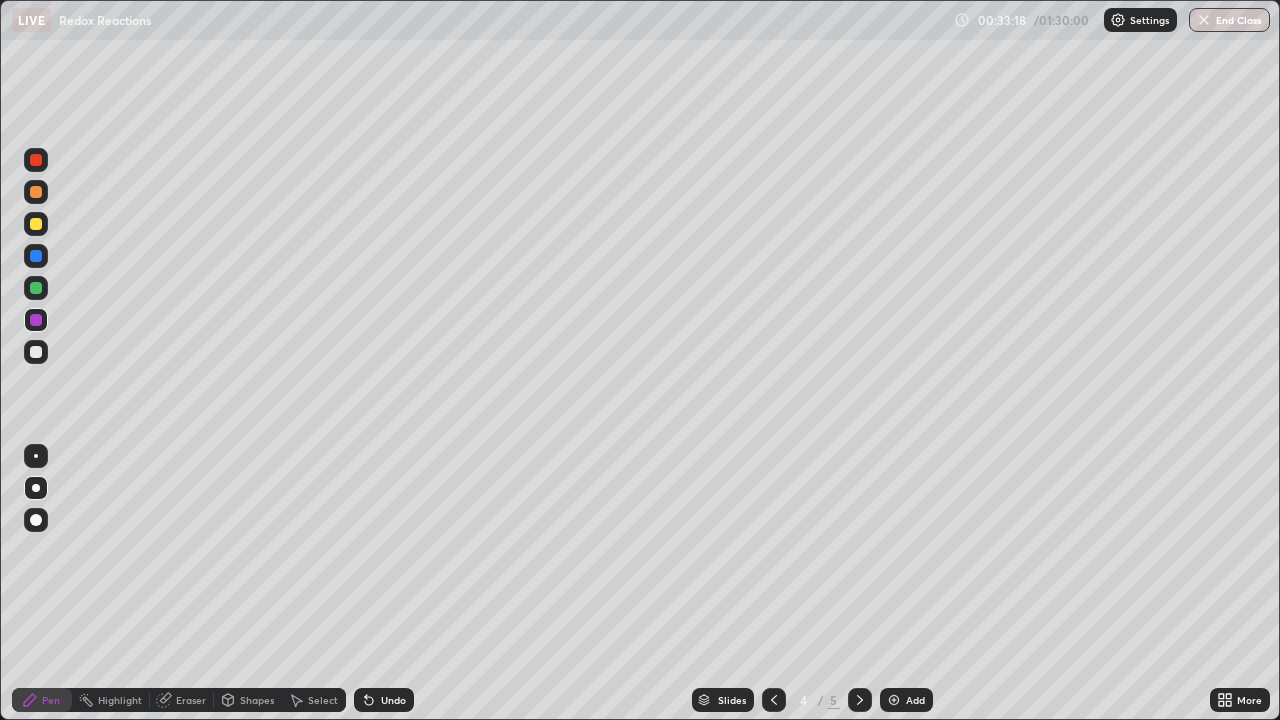 click 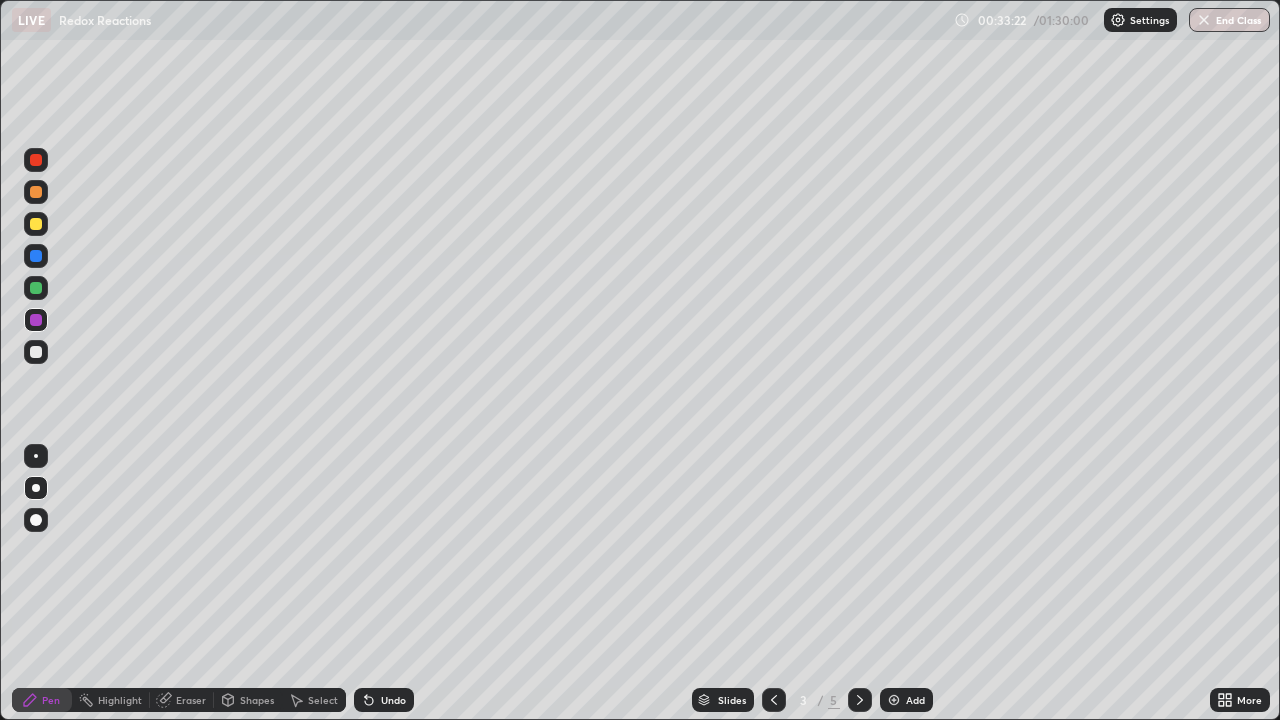 click 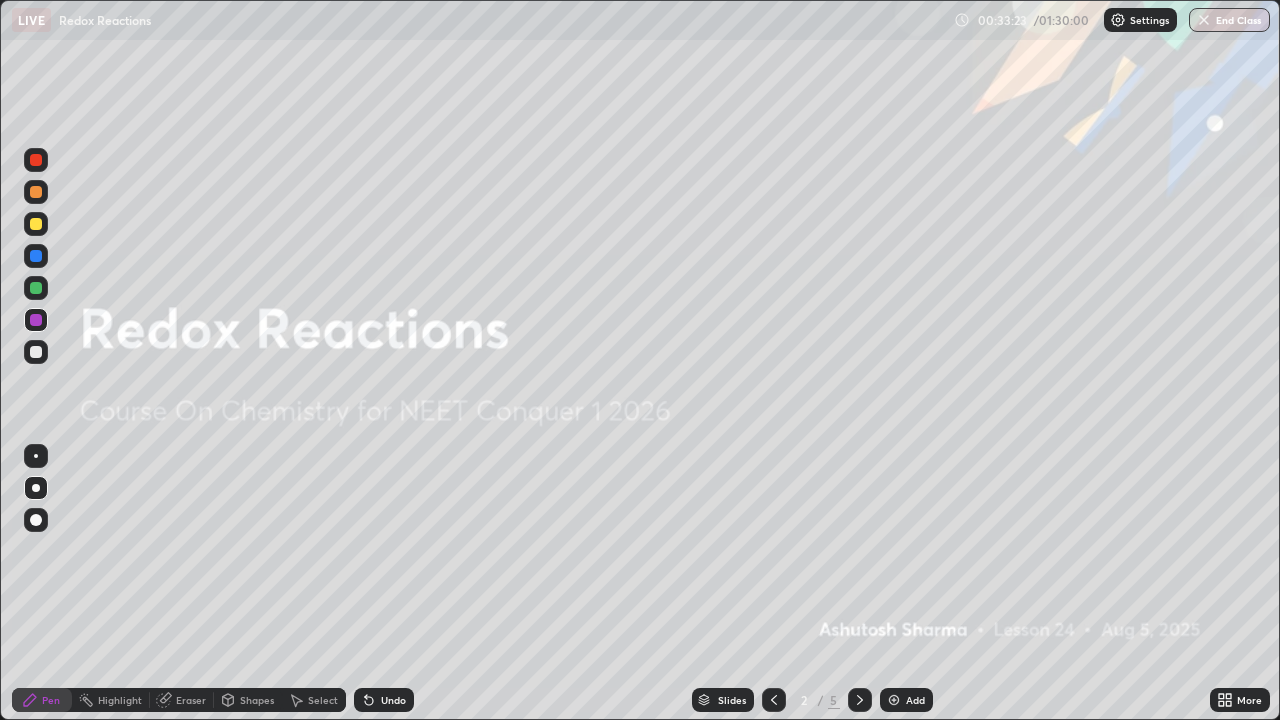 click 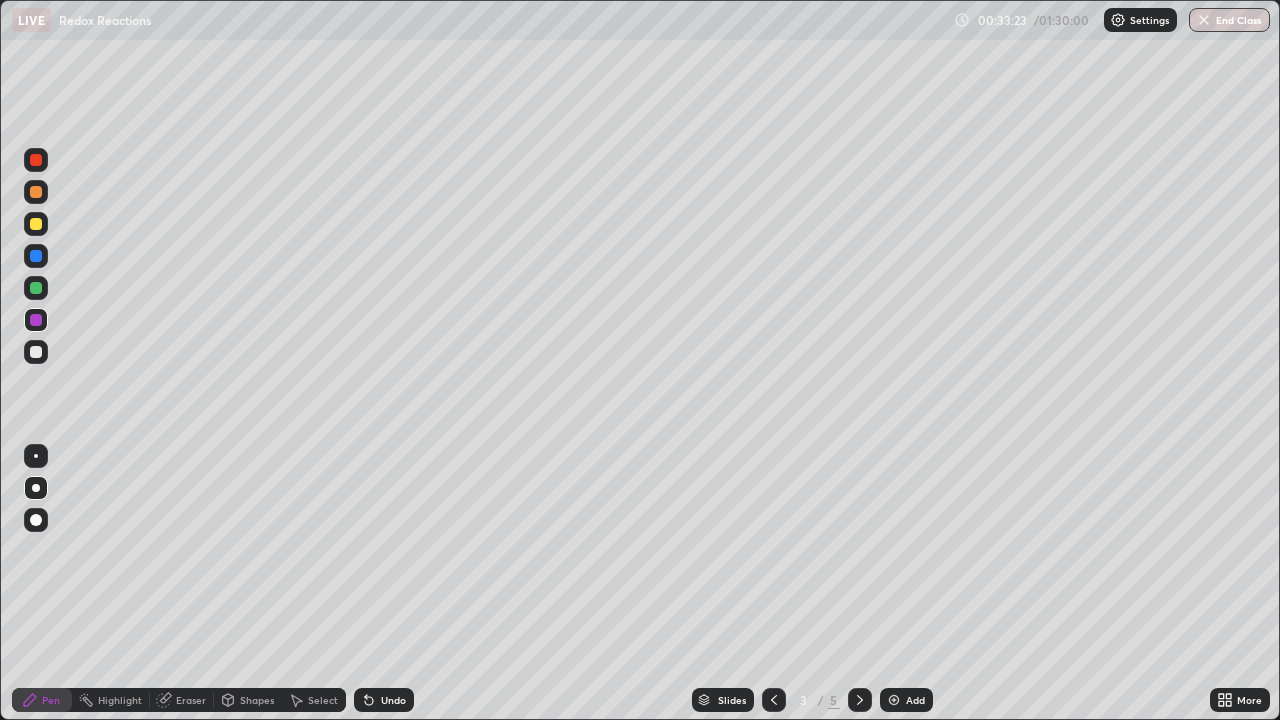click 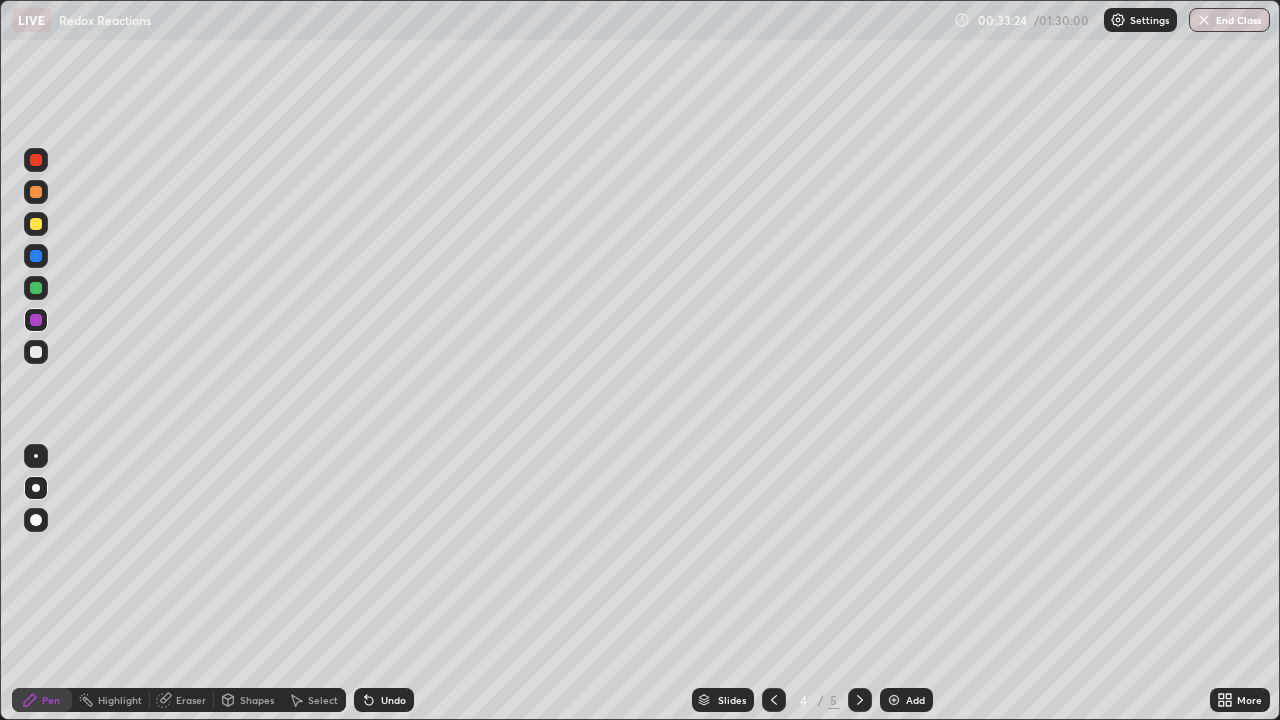 click 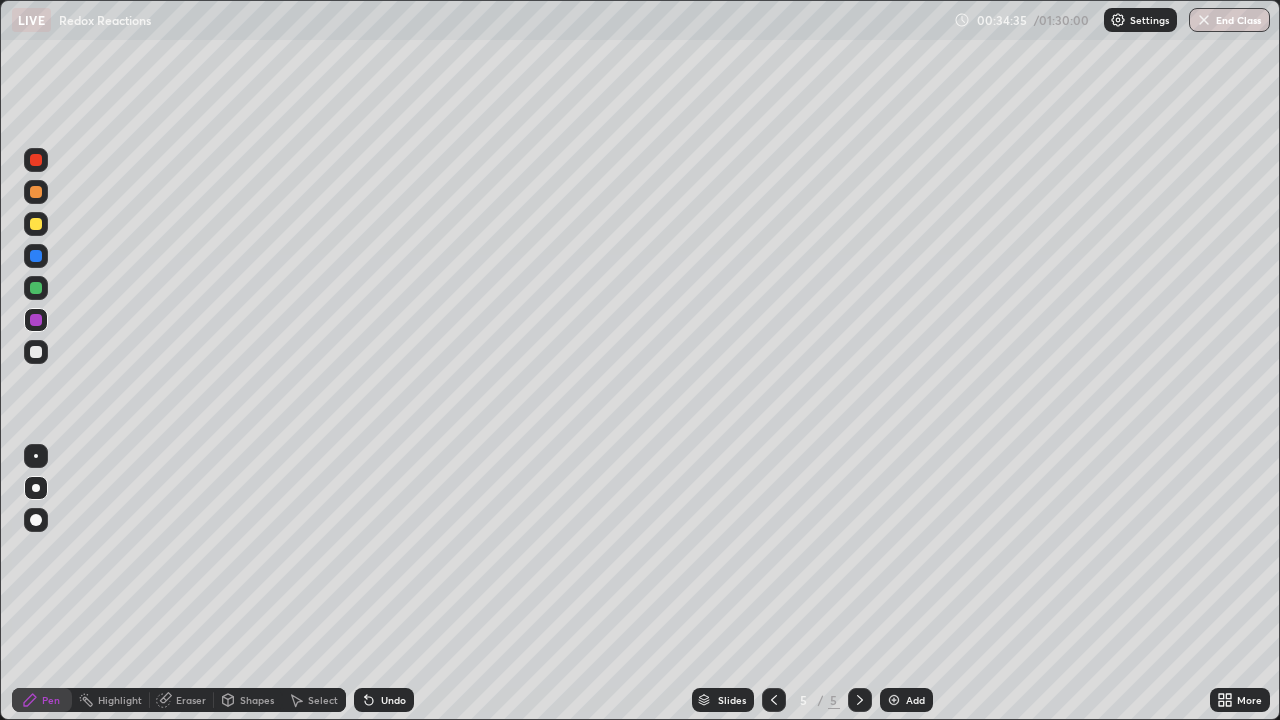 click on "Eraser" at bounding box center [191, 700] 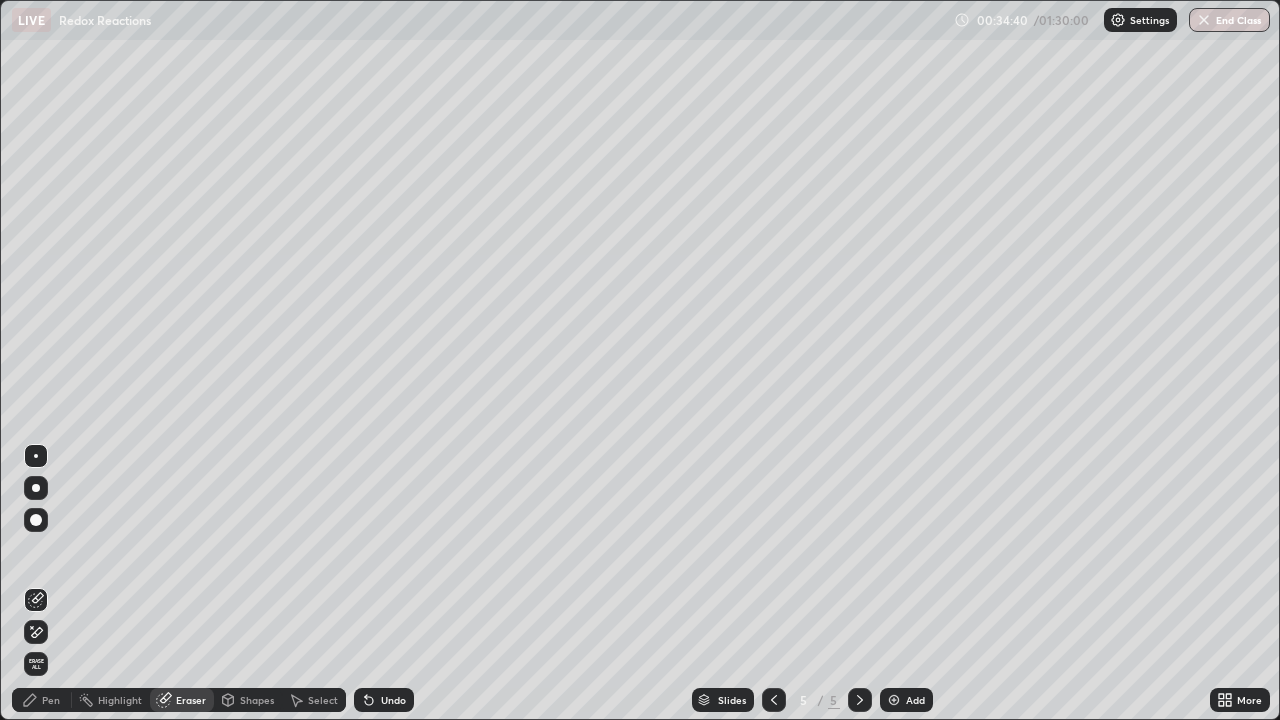 click on "Pen" at bounding box center [51, 700] 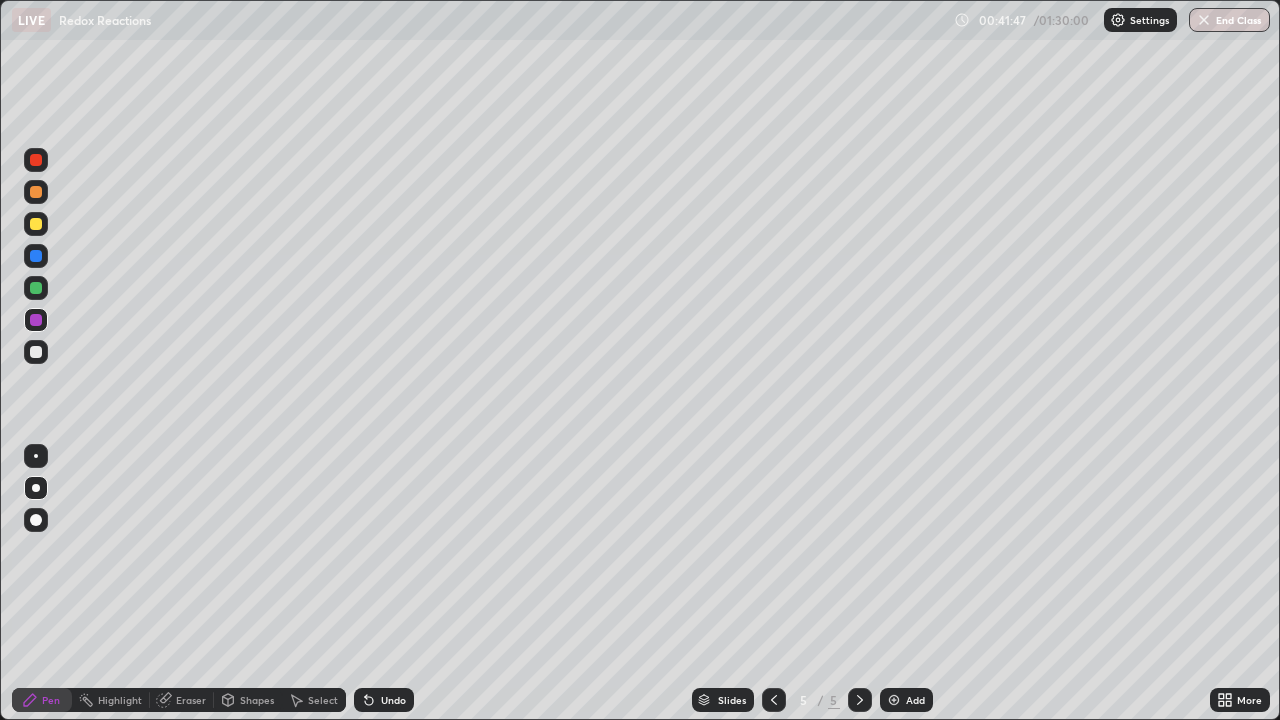 click on "Eraser" at bounding box center (191, 700) 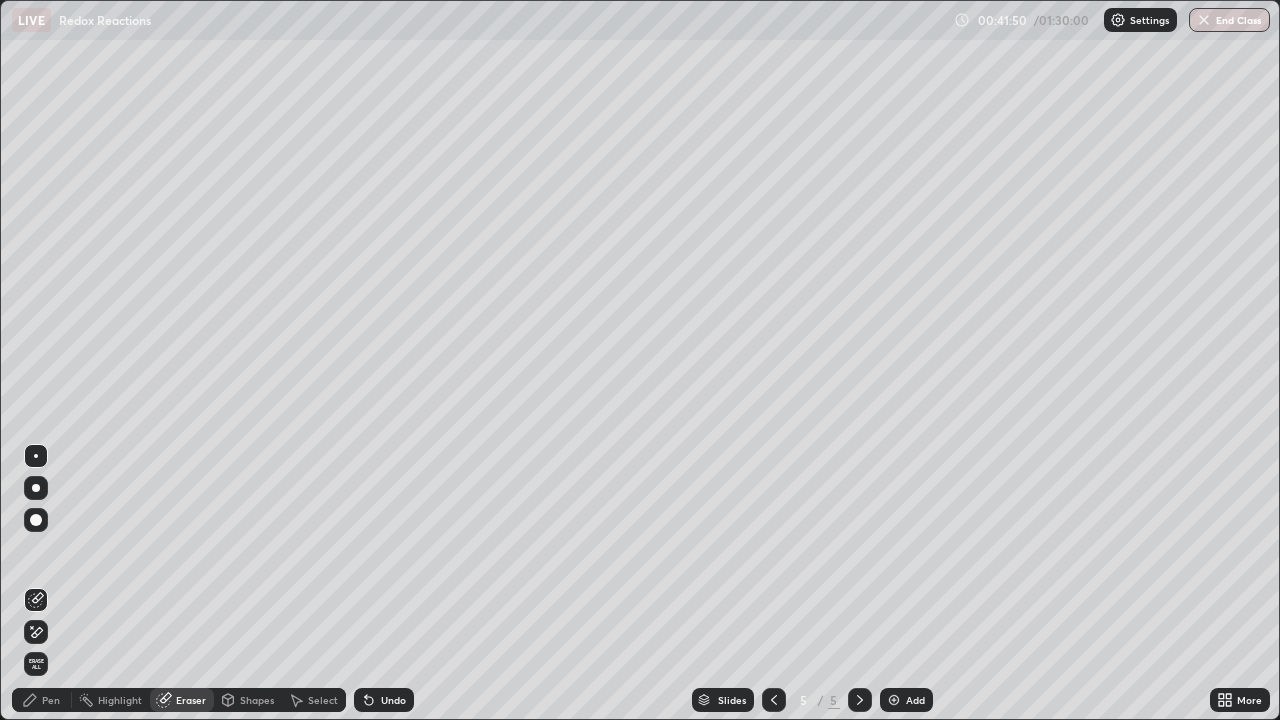 click on "Pen" at bounding box center [51, 700] 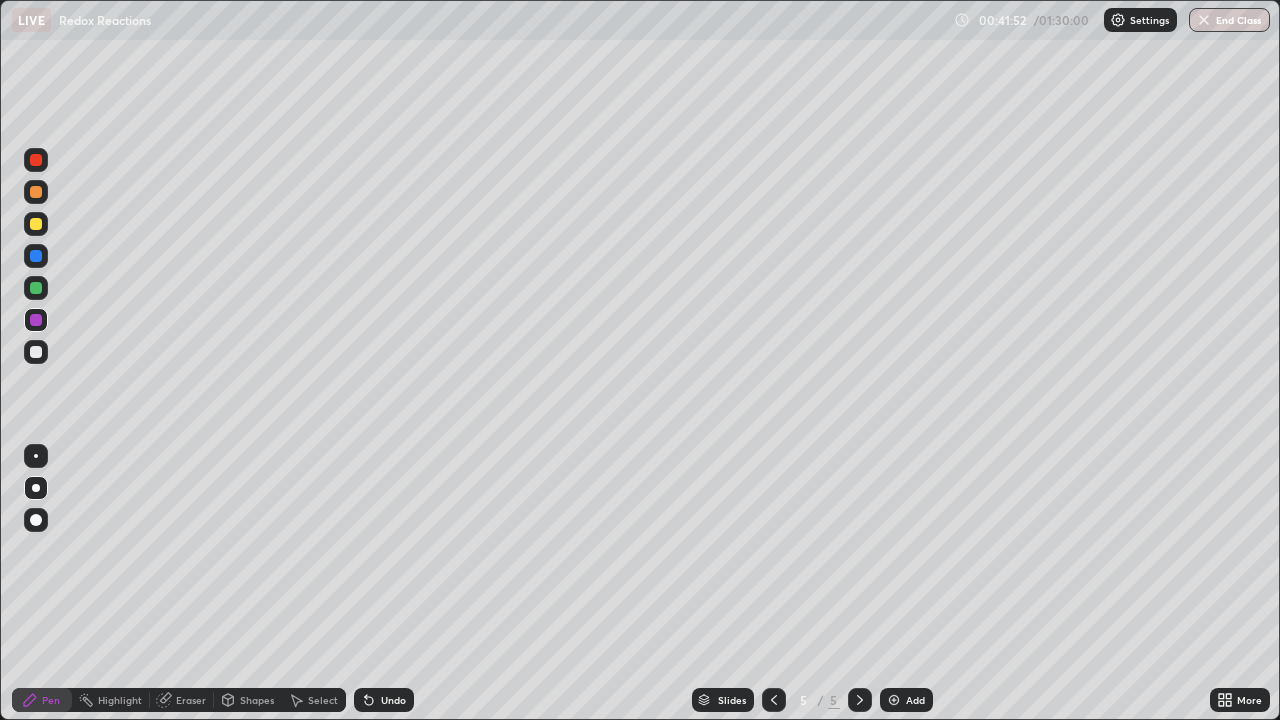 click at bounding box center (36, 352) 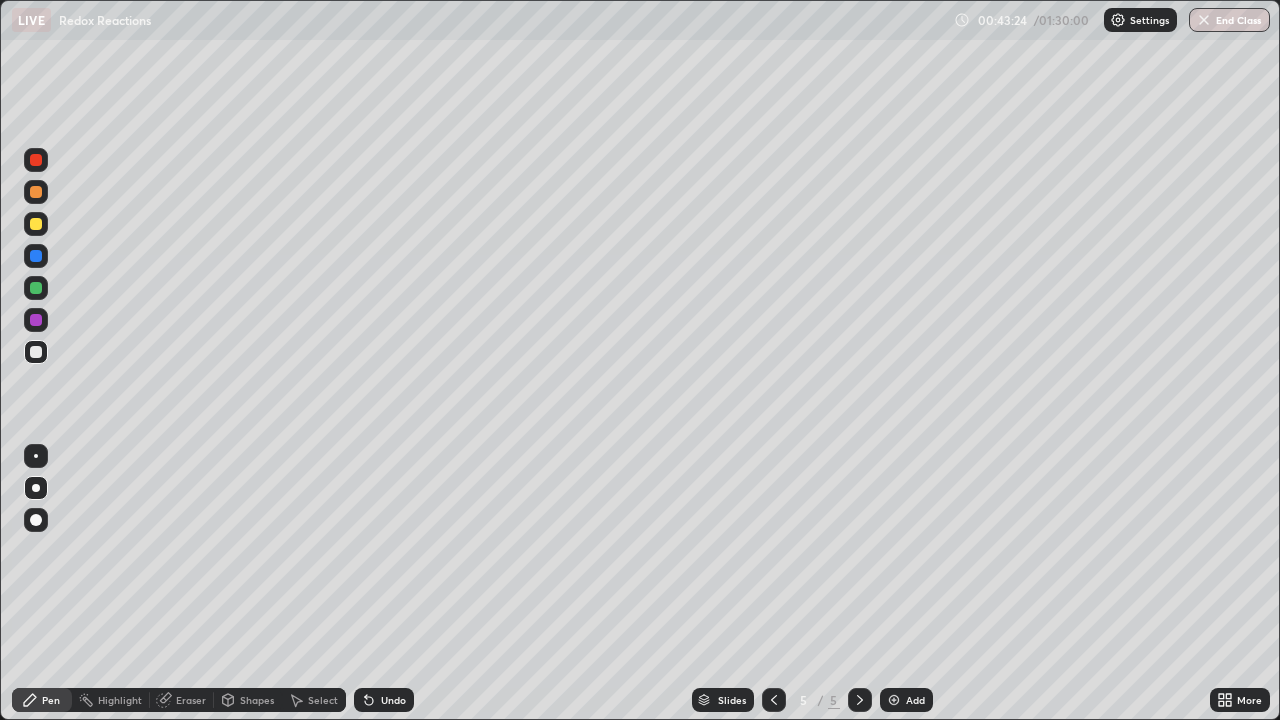click at bounding box center [36, 288] 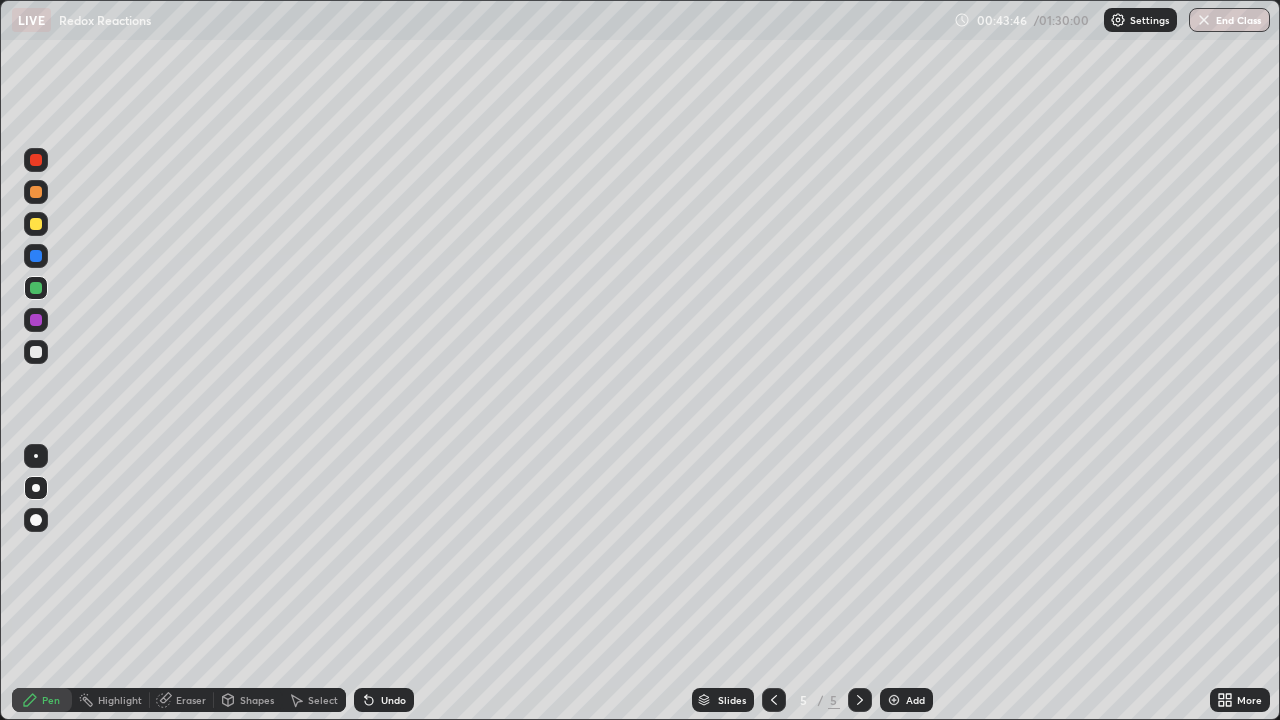 click at bounding box center (36, 560) 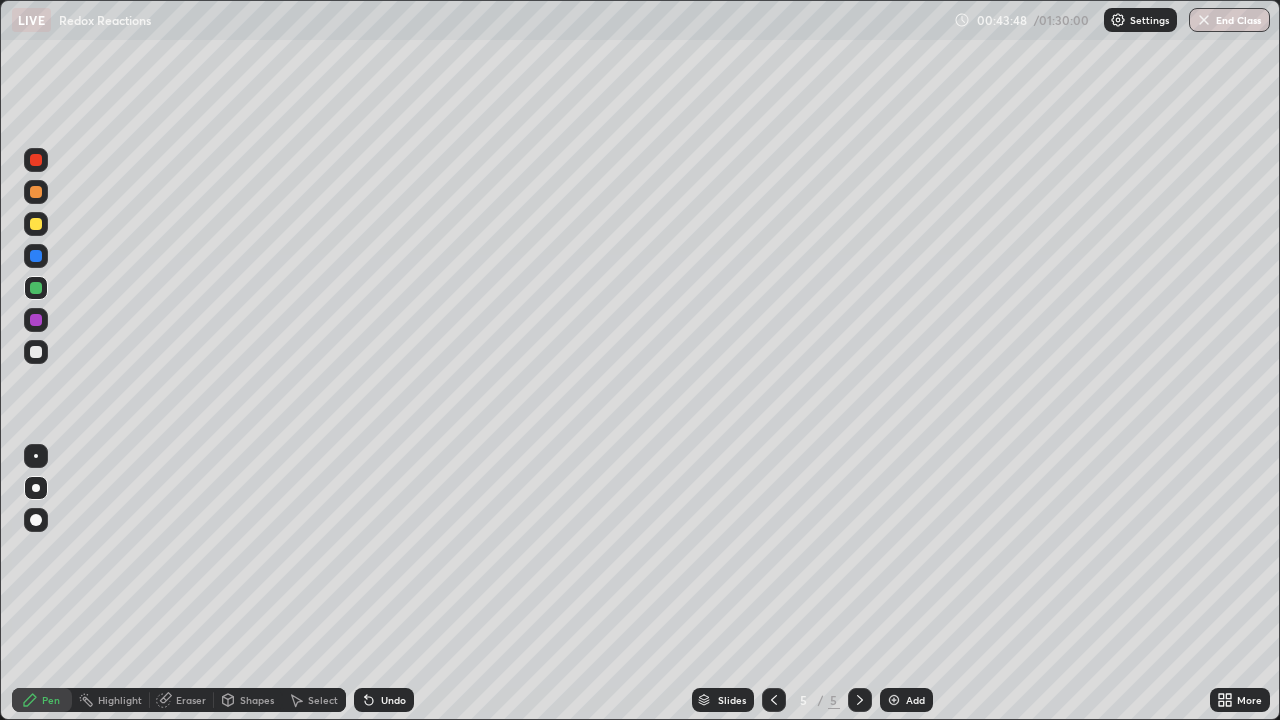 click on "Erase all" at bounding box center [36, 360] 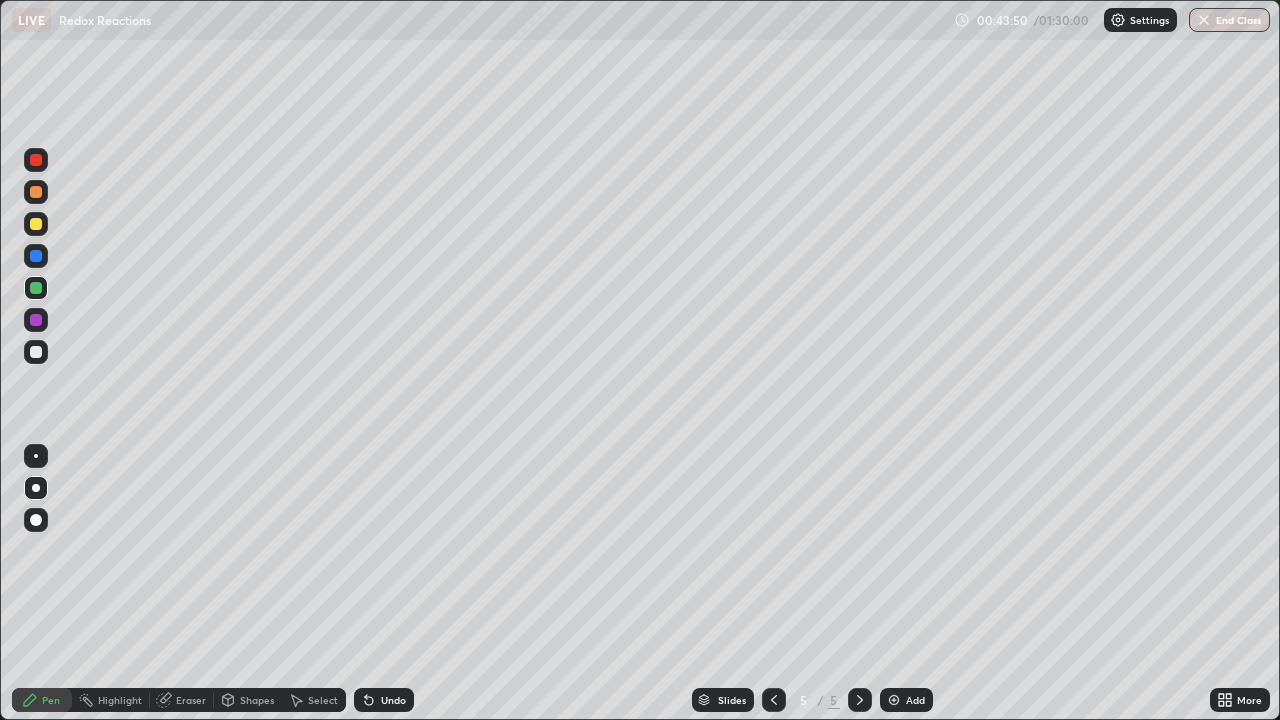click at bounding box center [36, 256] 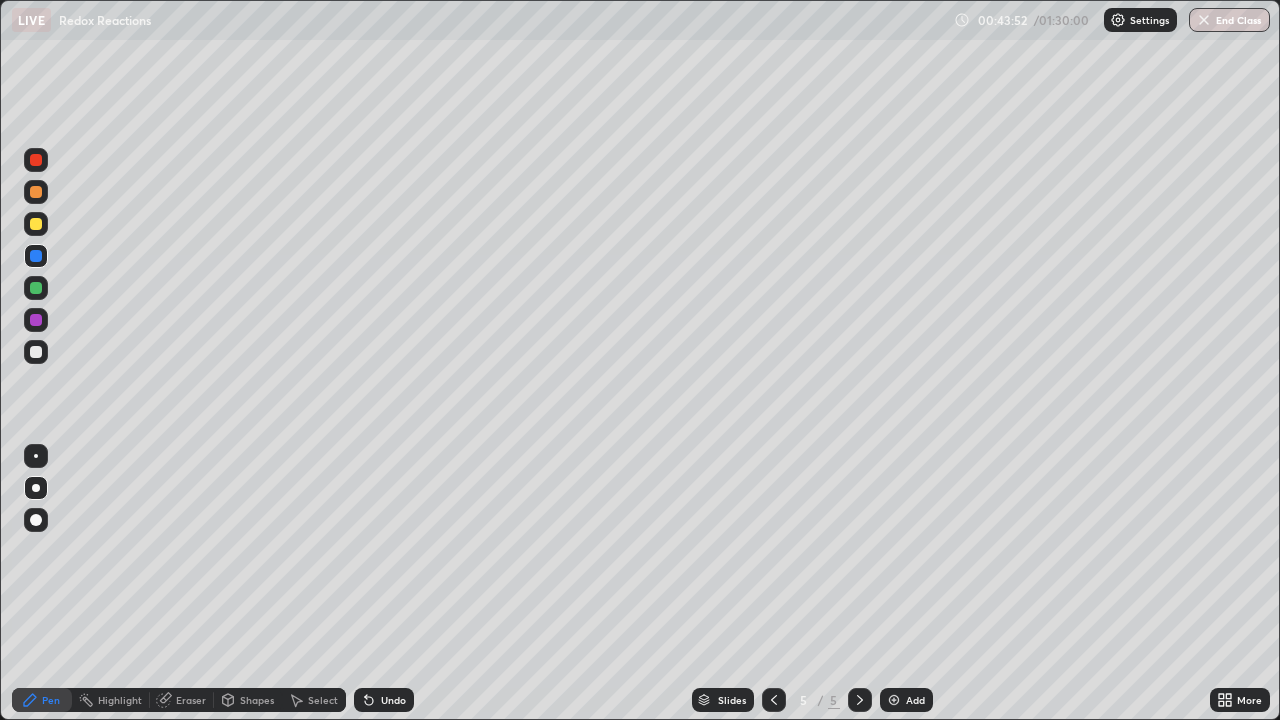 click at bounding box center [36, 224] 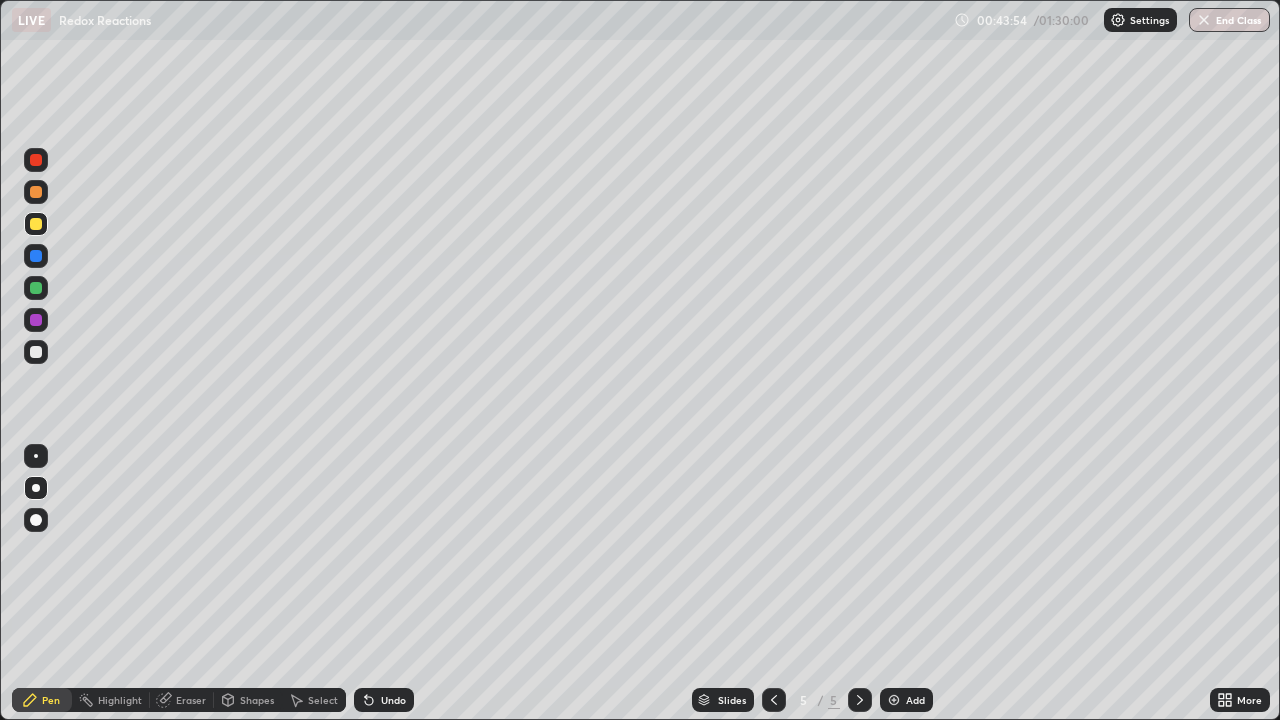 click on "Erase all" at bounding box center [36, 360] 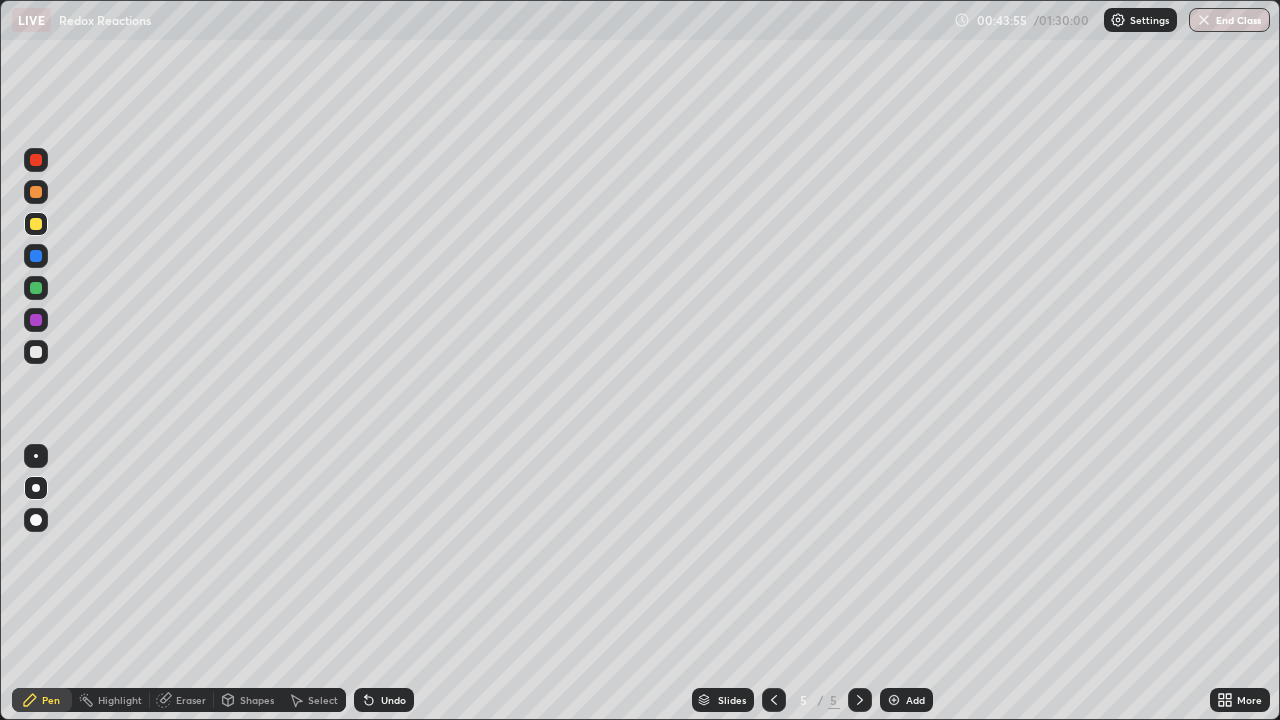click at bounding box center (36, 520) 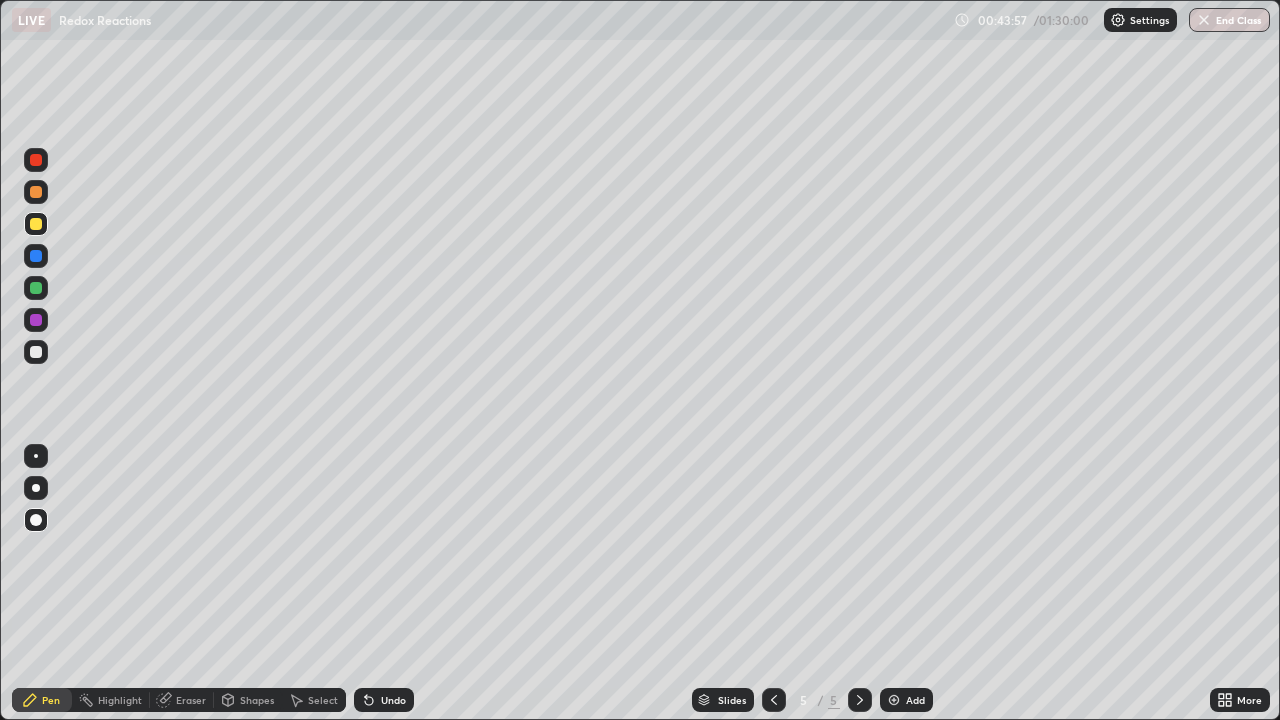 click at bounding box center [36, 488] 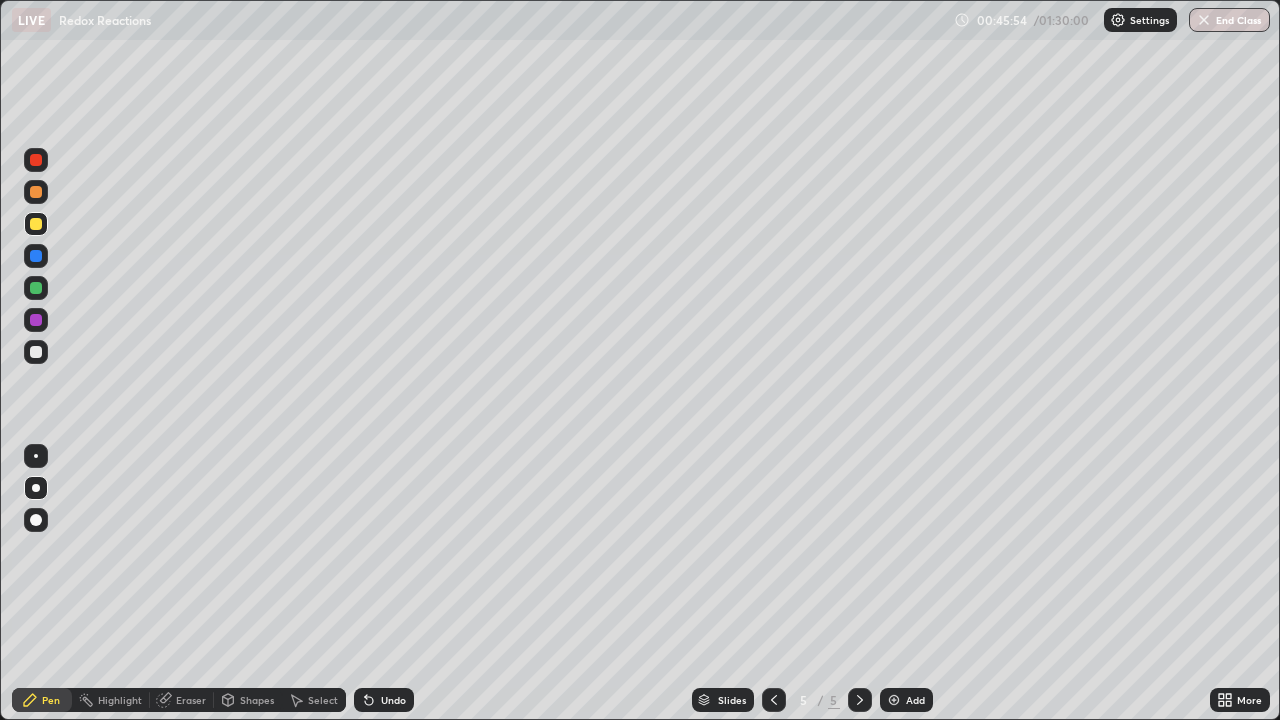 click at bounding box center [894, 700] 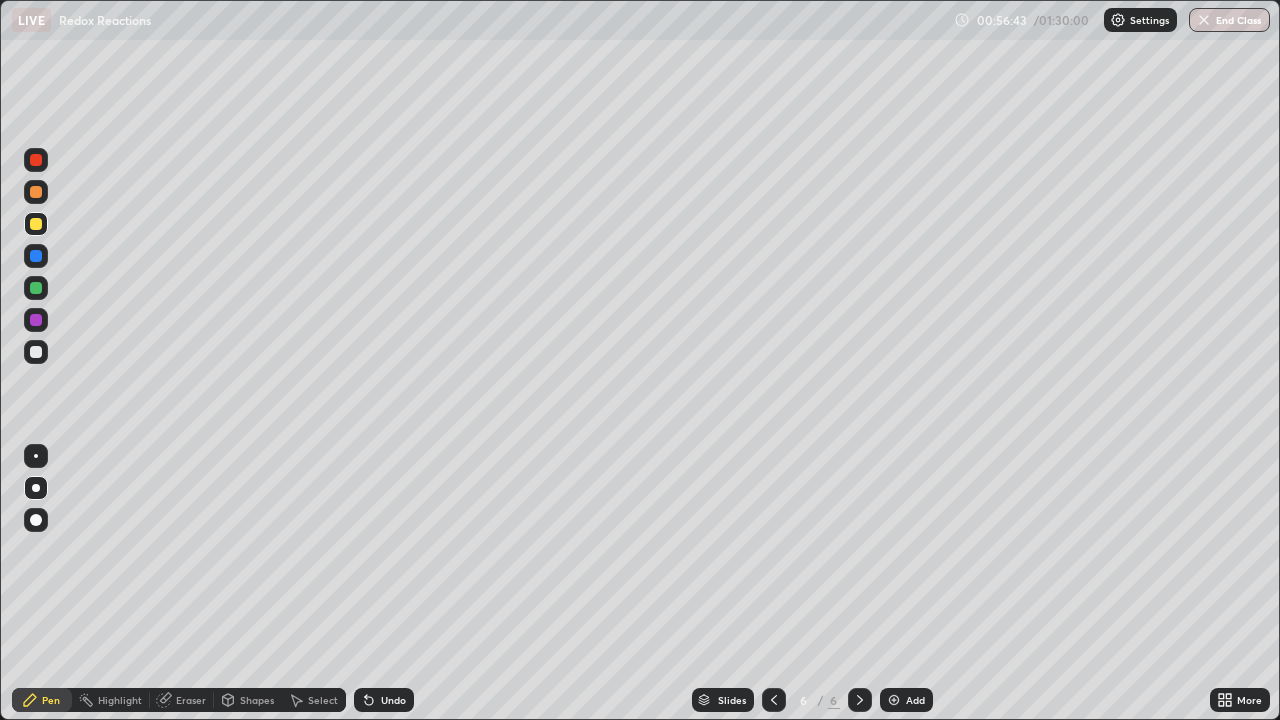click on "Eraser" at bounding box center [191, 700] 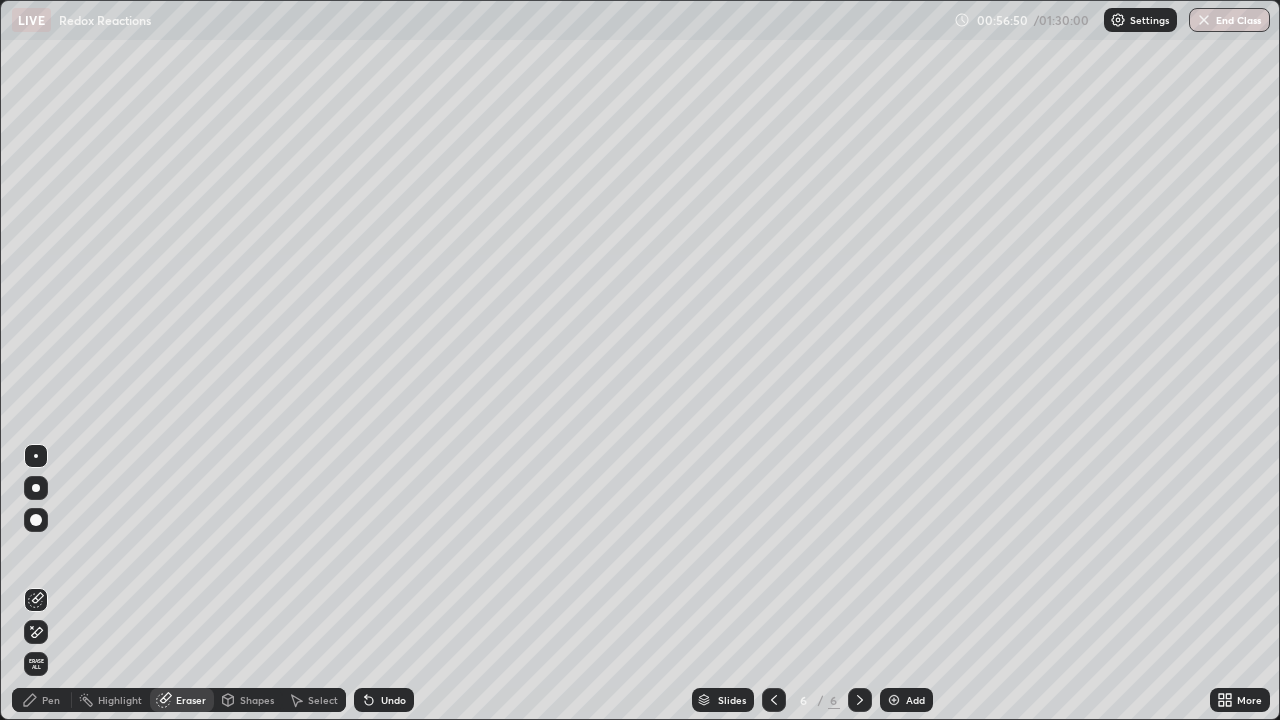 click on "Pen" at bounding box center [51, 700] 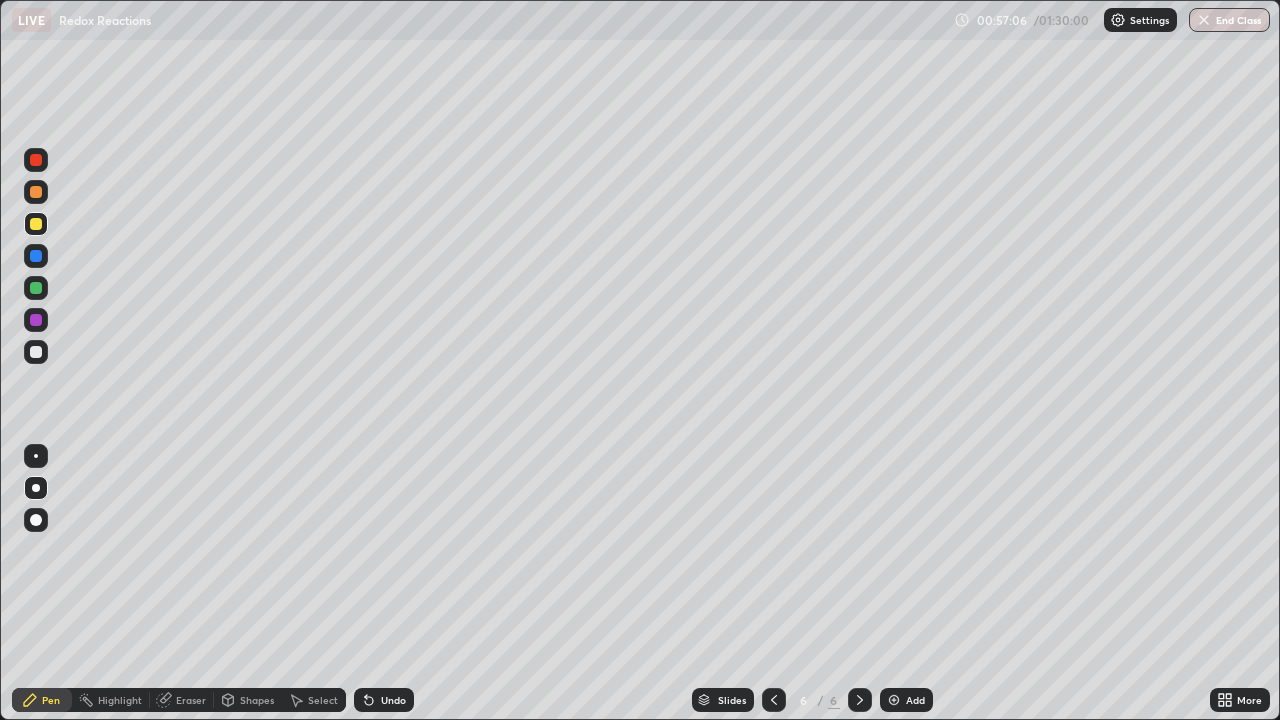 click at bounding box center (36, 224) 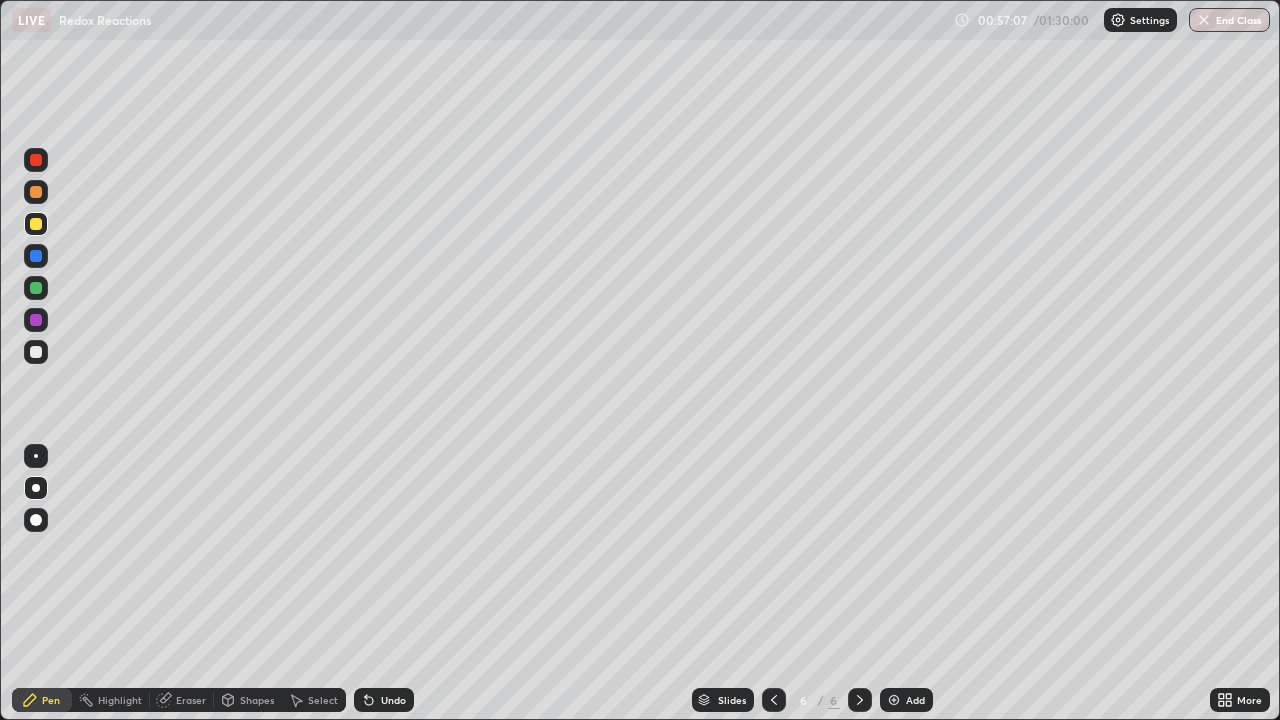 click at bounding box center [36, 192] 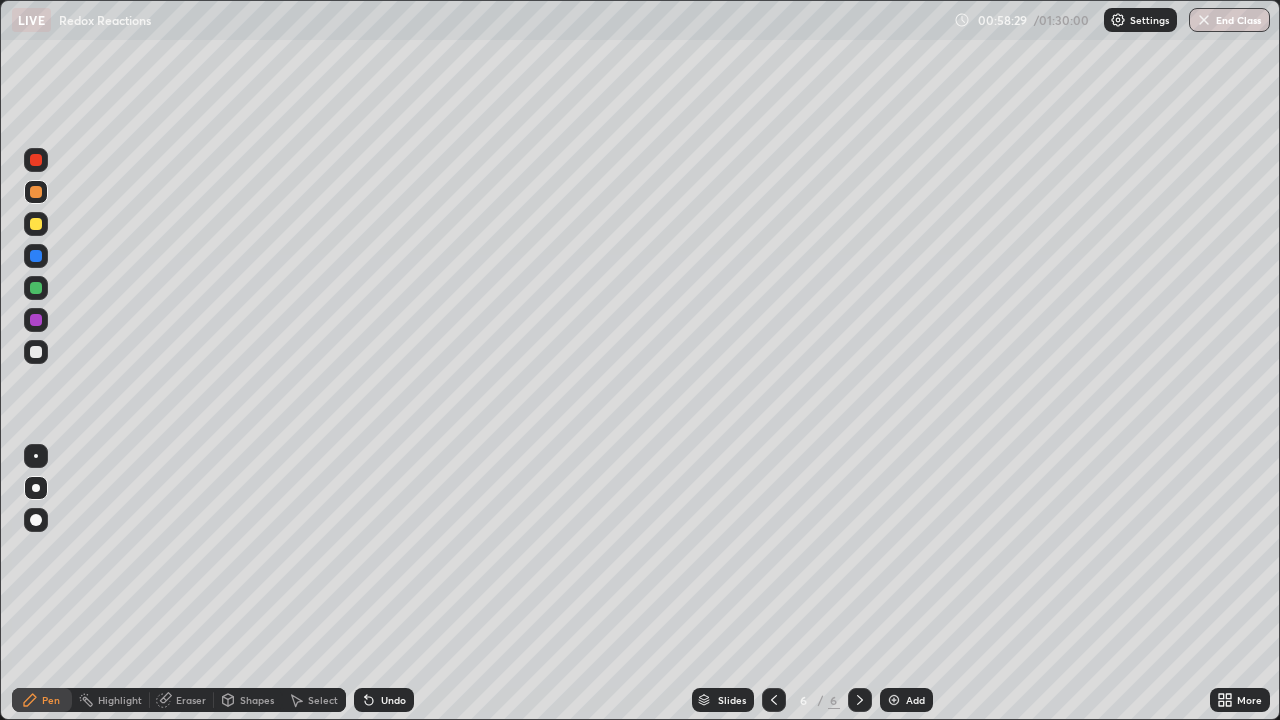 click at bounding box center (36, 256) 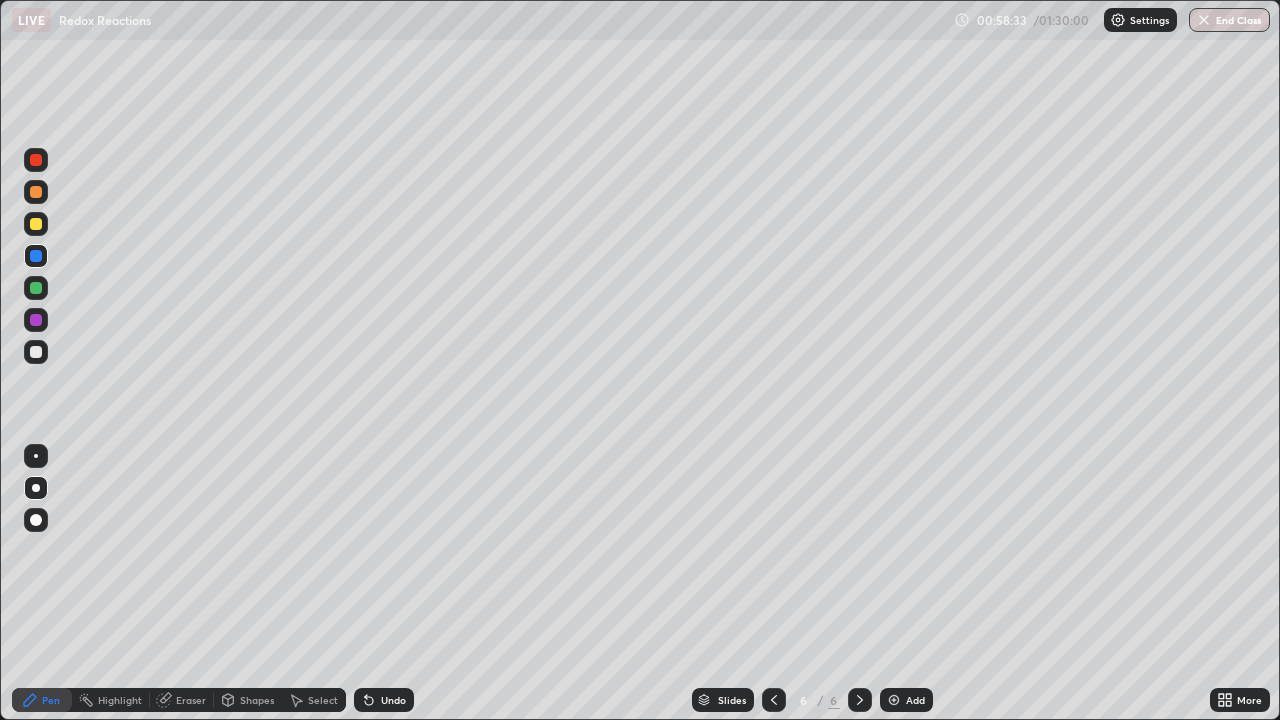 click at bounding box center [36, 192] 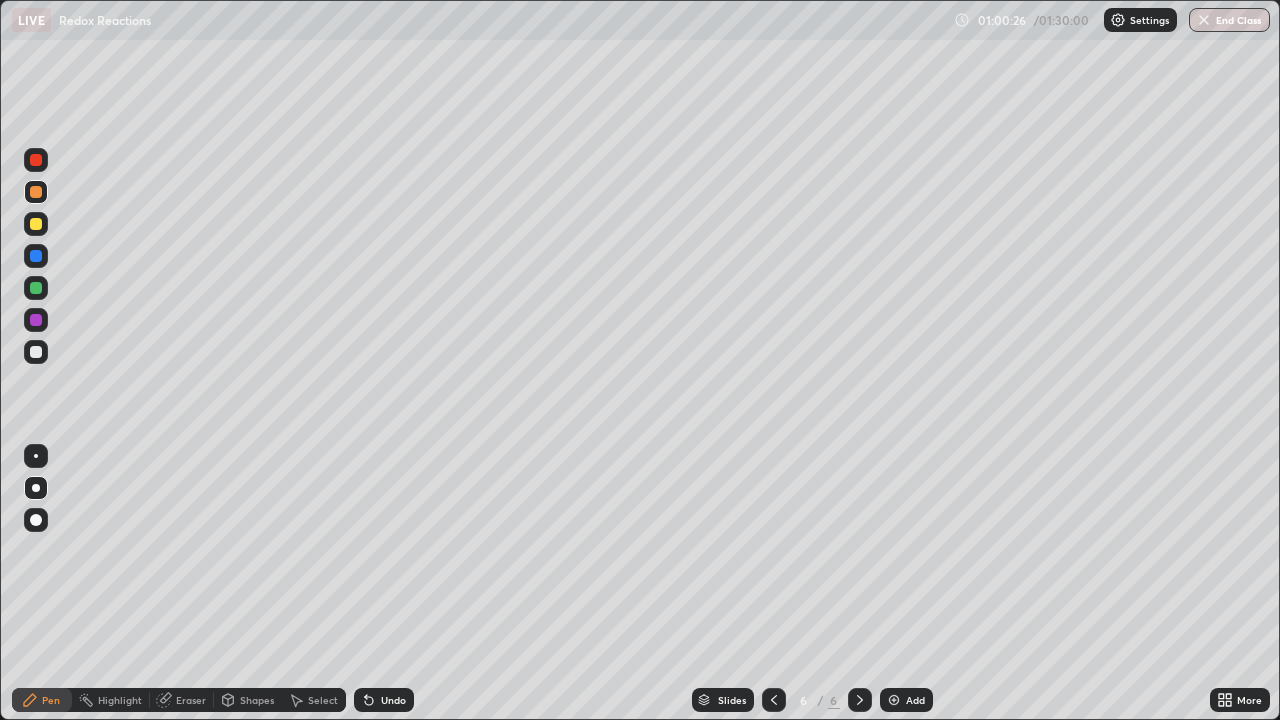 click at bounding box center [894, 700] 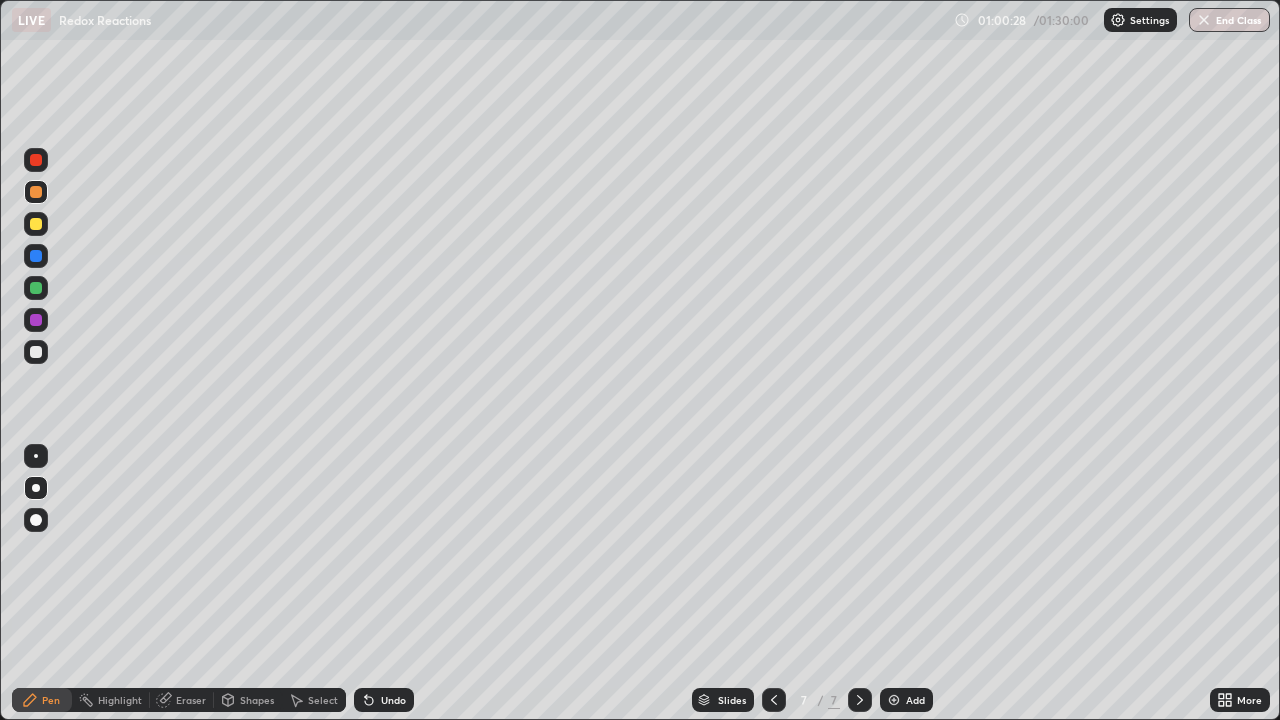 click at bounding box center [36, 288] 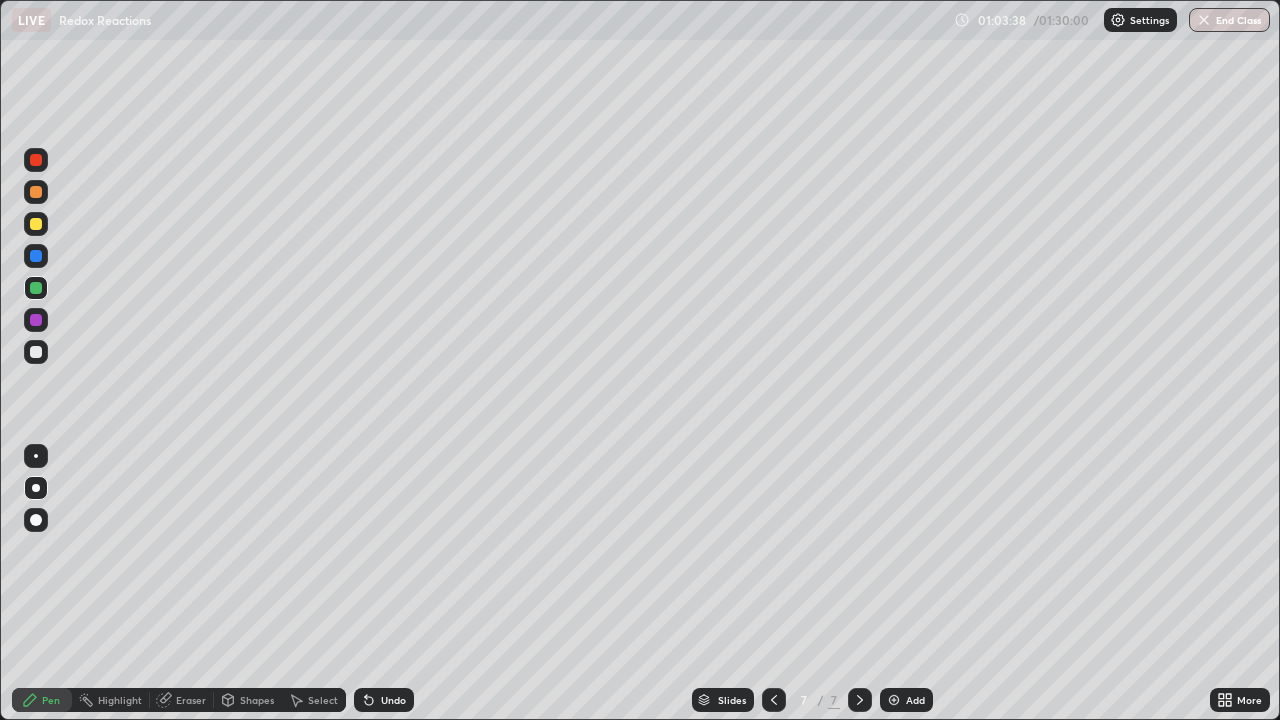 click at bounding box center (36, 160) 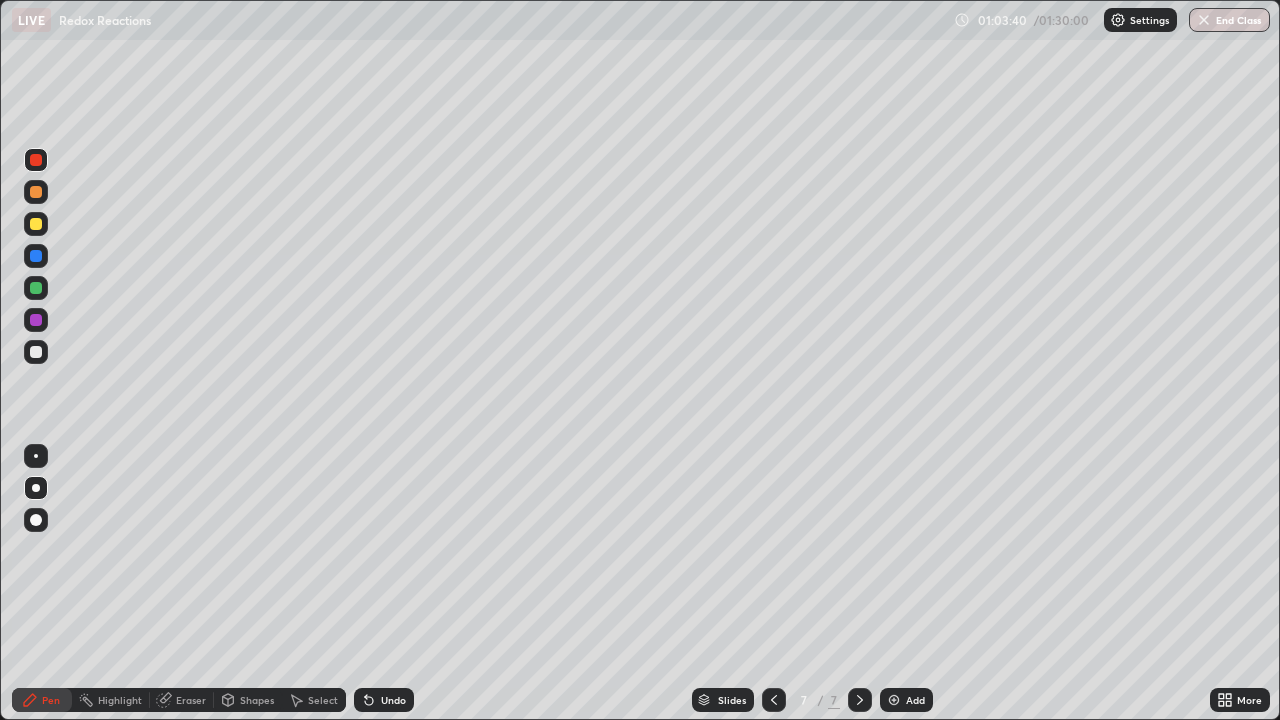click 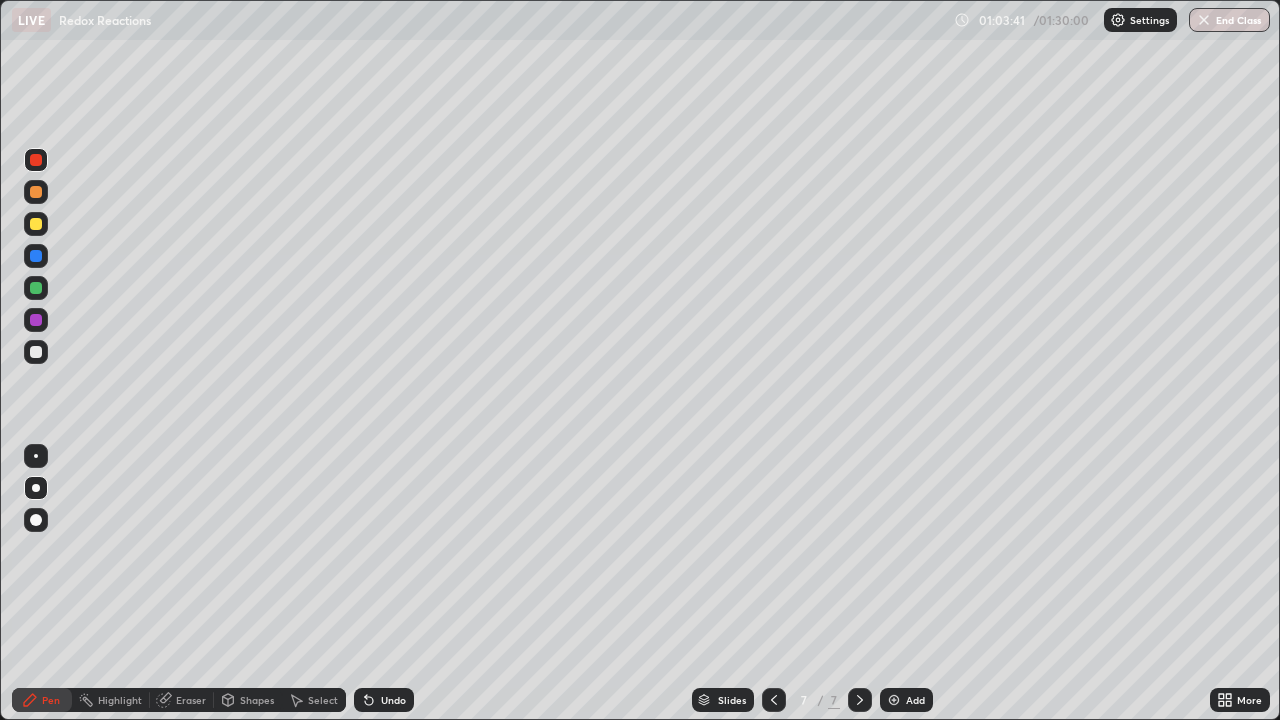 click on "Undo" at bounding box center (384, 700) 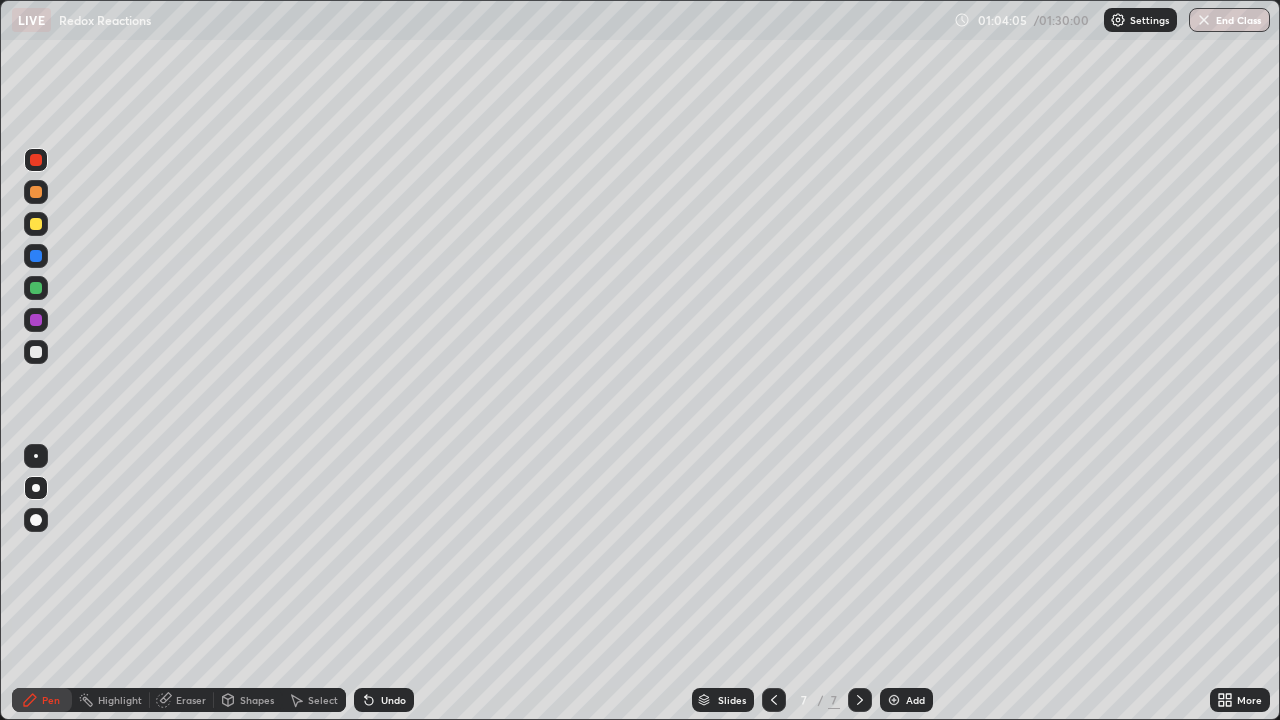 click on "Eraser" at bounding box center [191, 700] 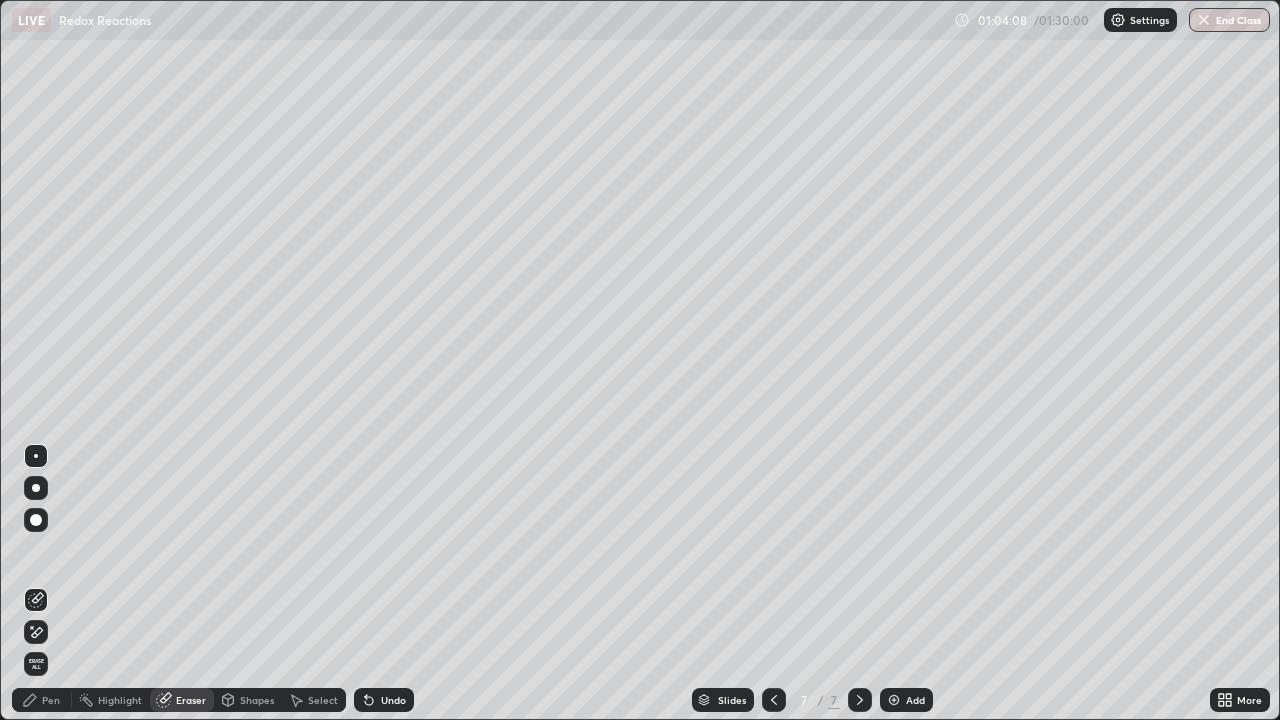 click on "Pen" at bounding box center (42, 700) 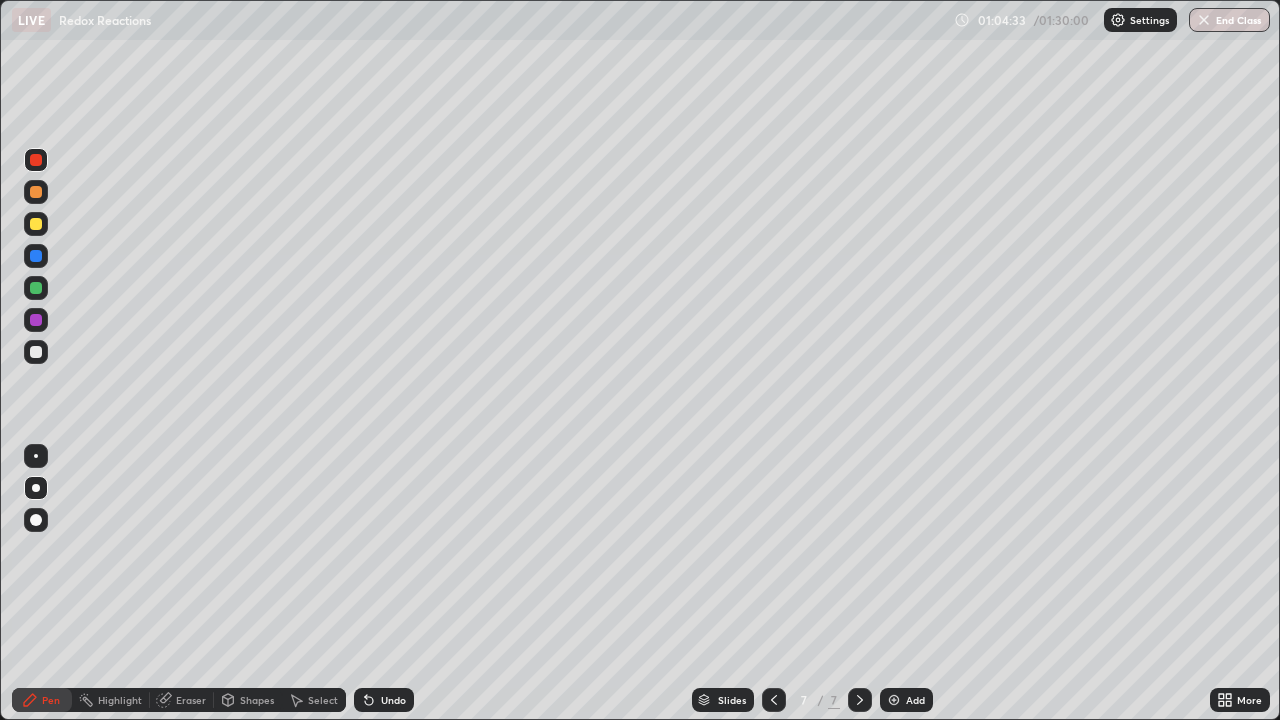click at bounding box center [36, 320] 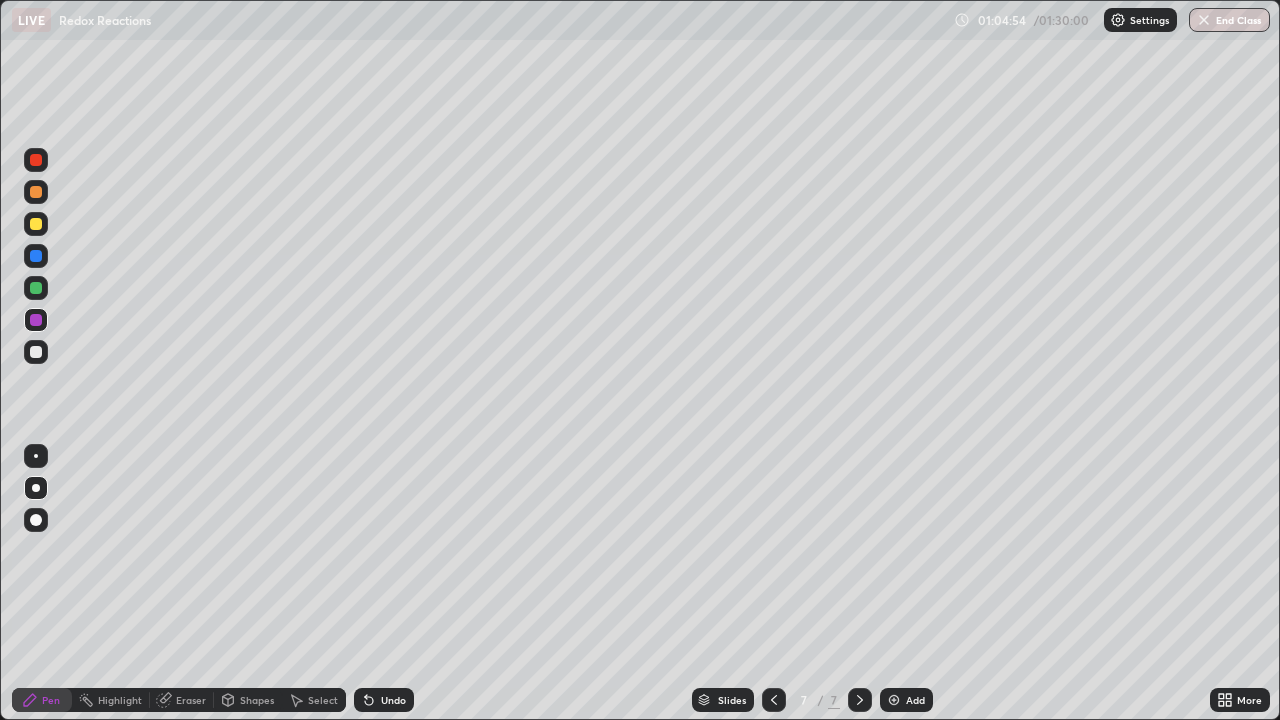 click at bounding box center (36, 288) 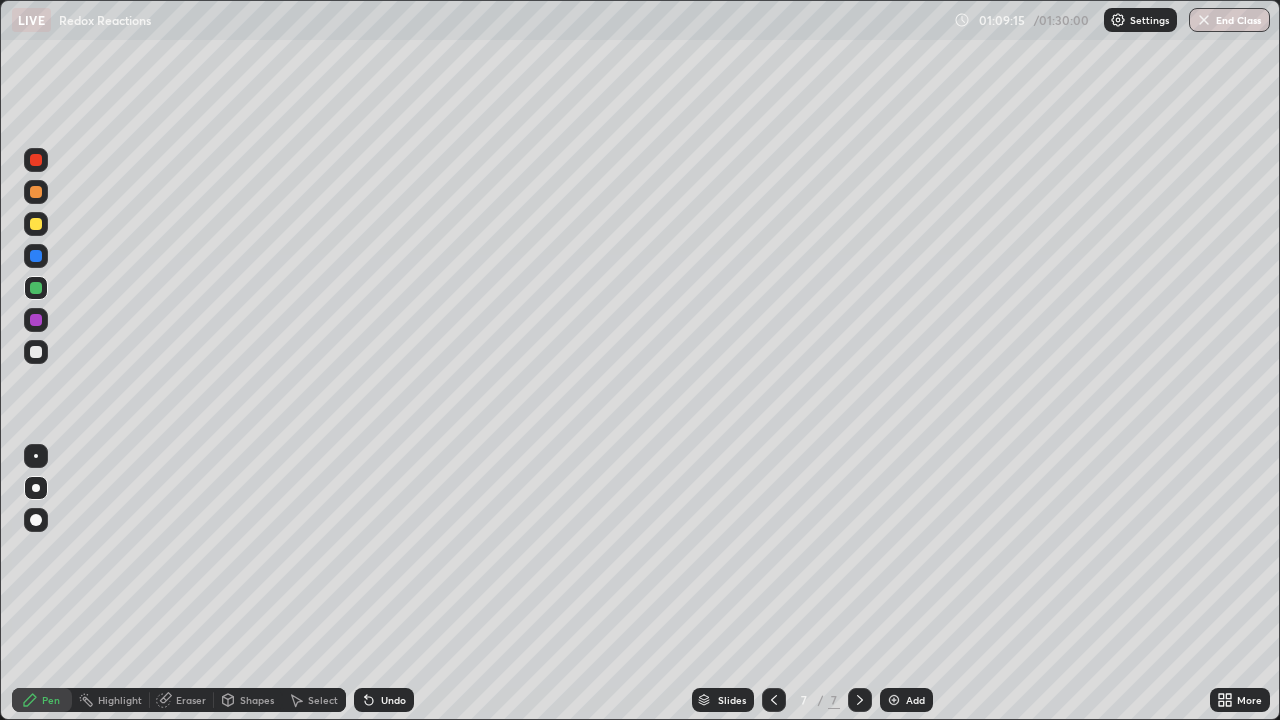 click on "Add" at bounding box center [915, 700] 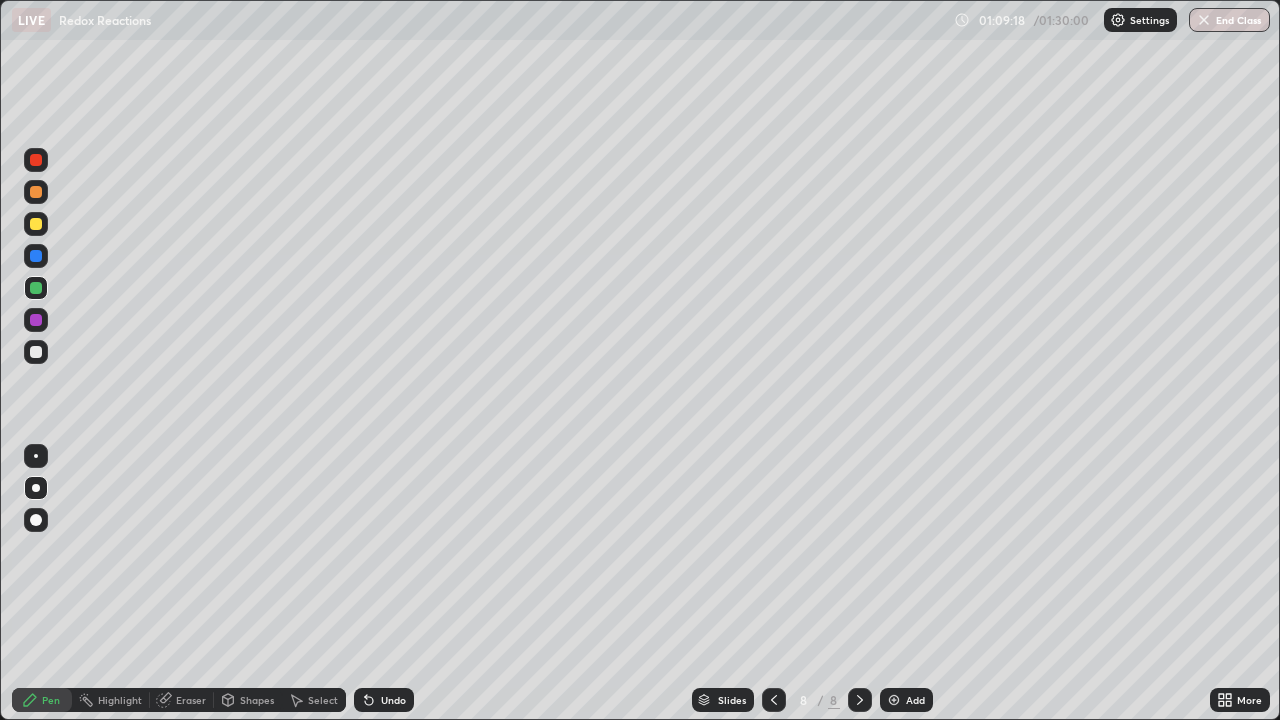 click at bounding box center [36, 160] 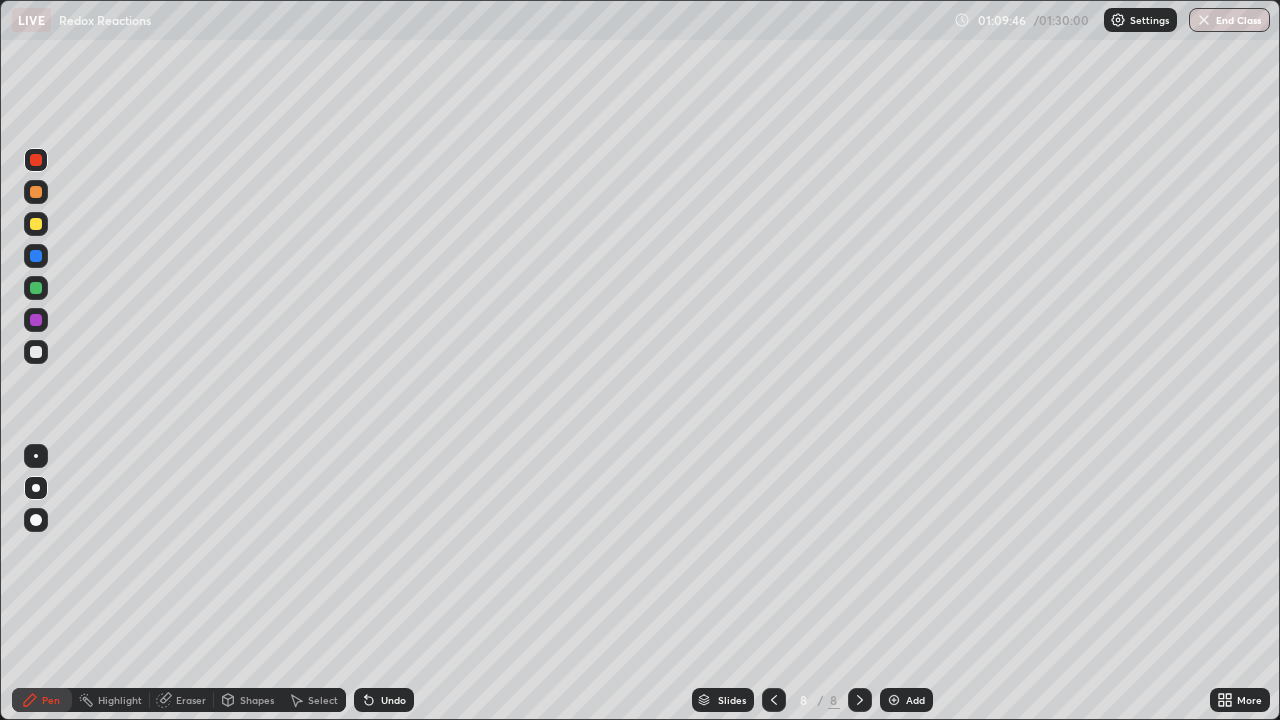 click at bounding box center (36, 224) 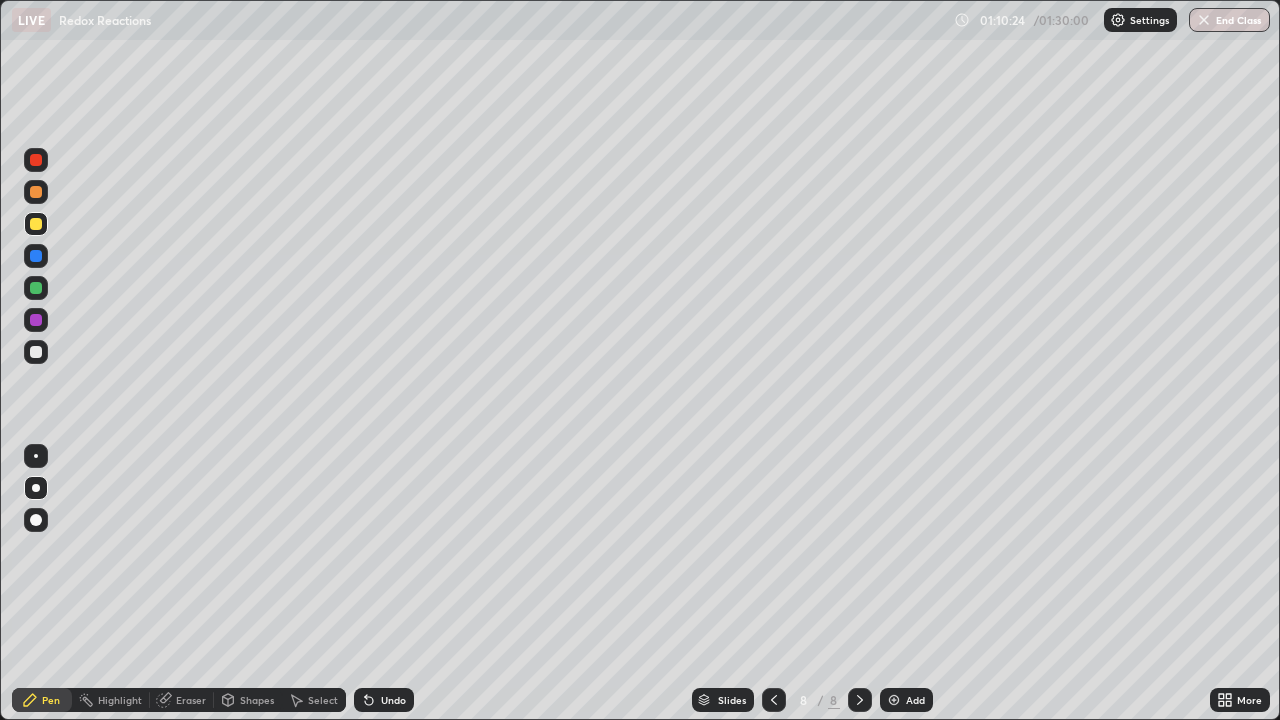 click at bounding box center (36, 256) 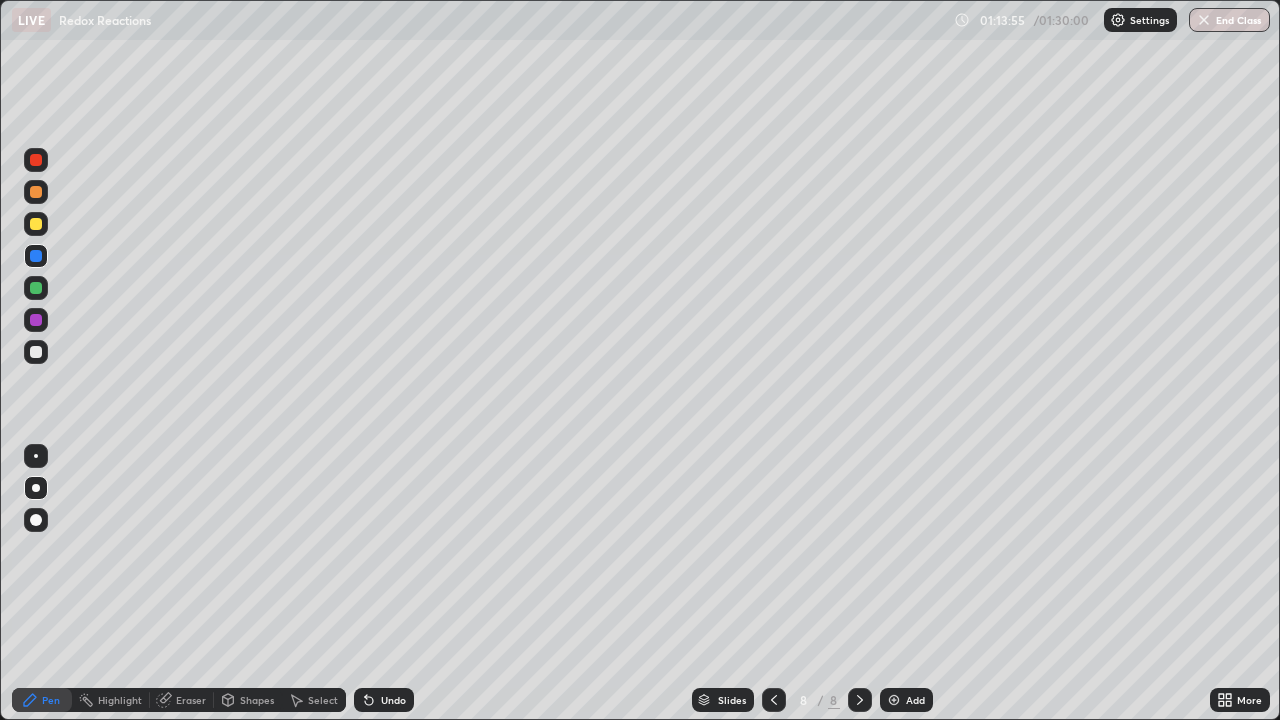 click on "Add" at bounding box center (906, 700) 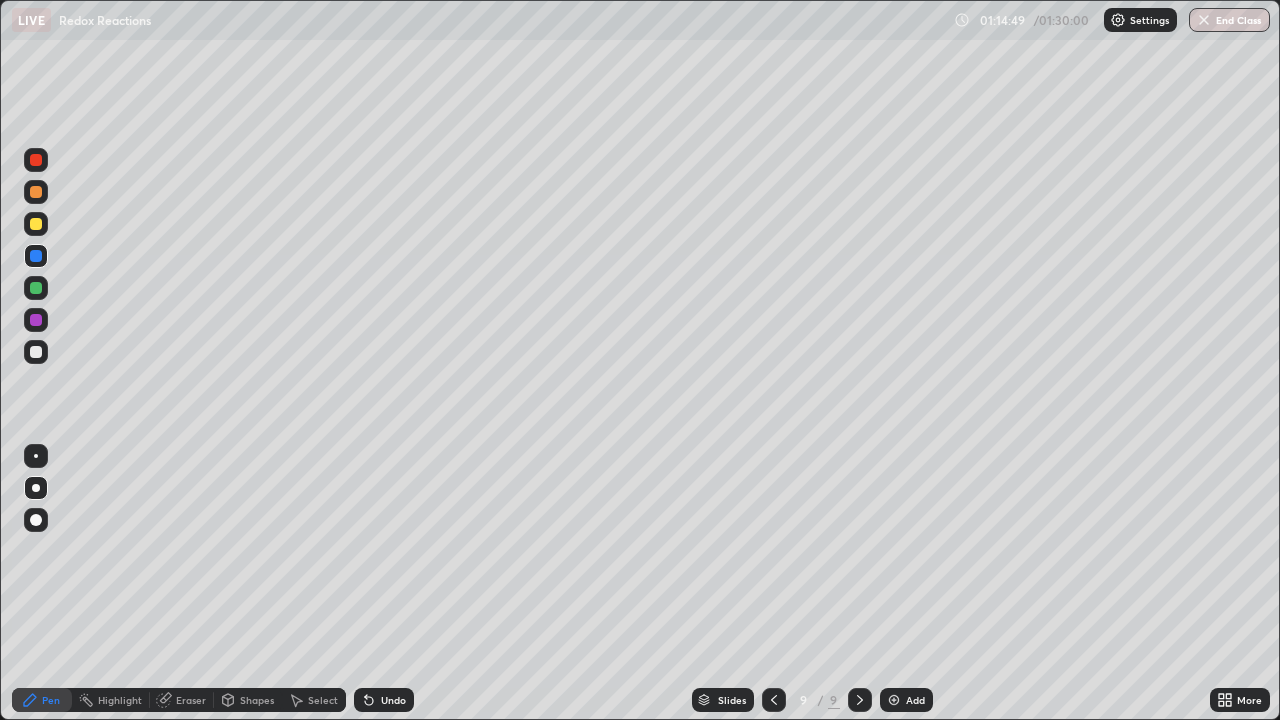 click at bounding box center [774, 700] 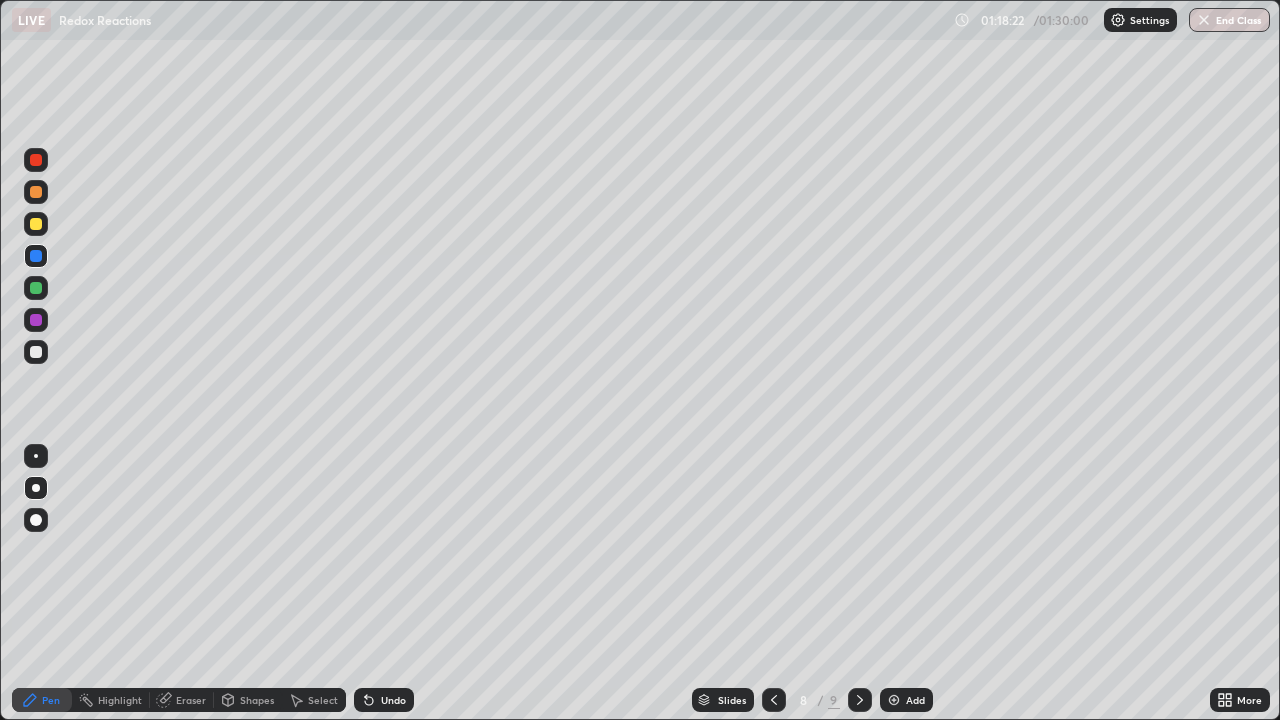 click on "Add" at bounding box center (906, 700) 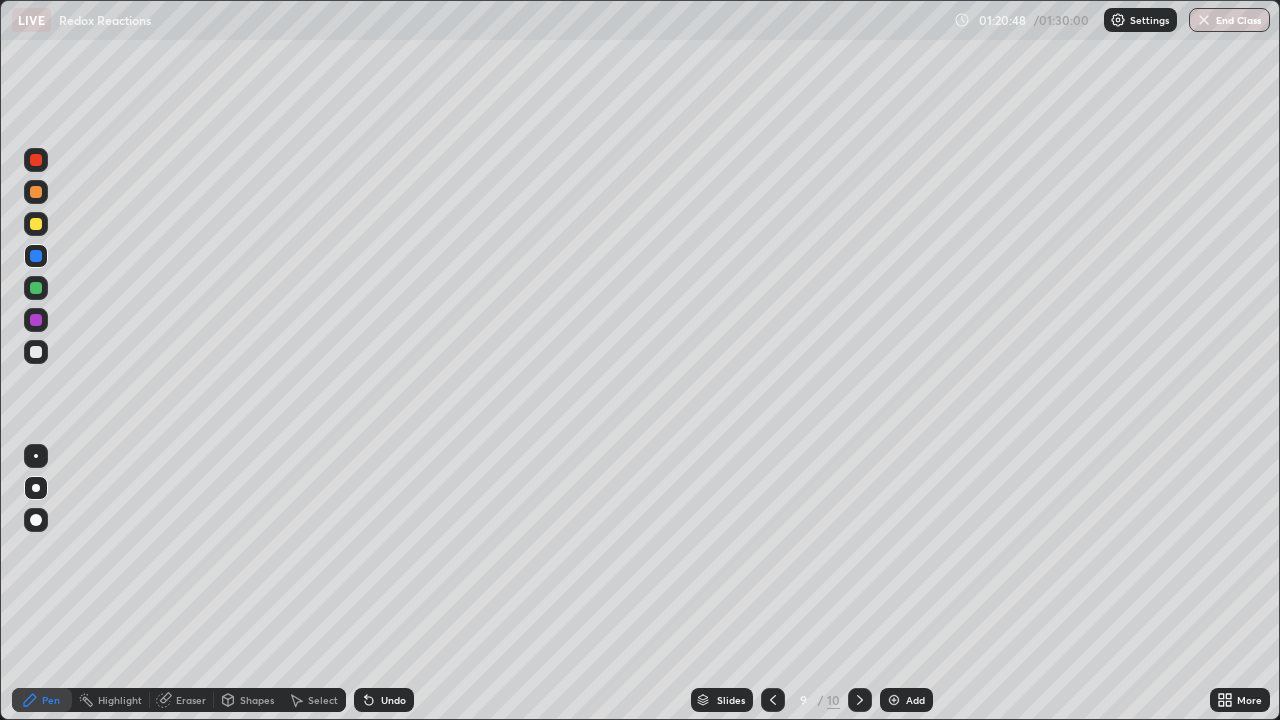 click on "Eraser" at bounding box center (182, 700) 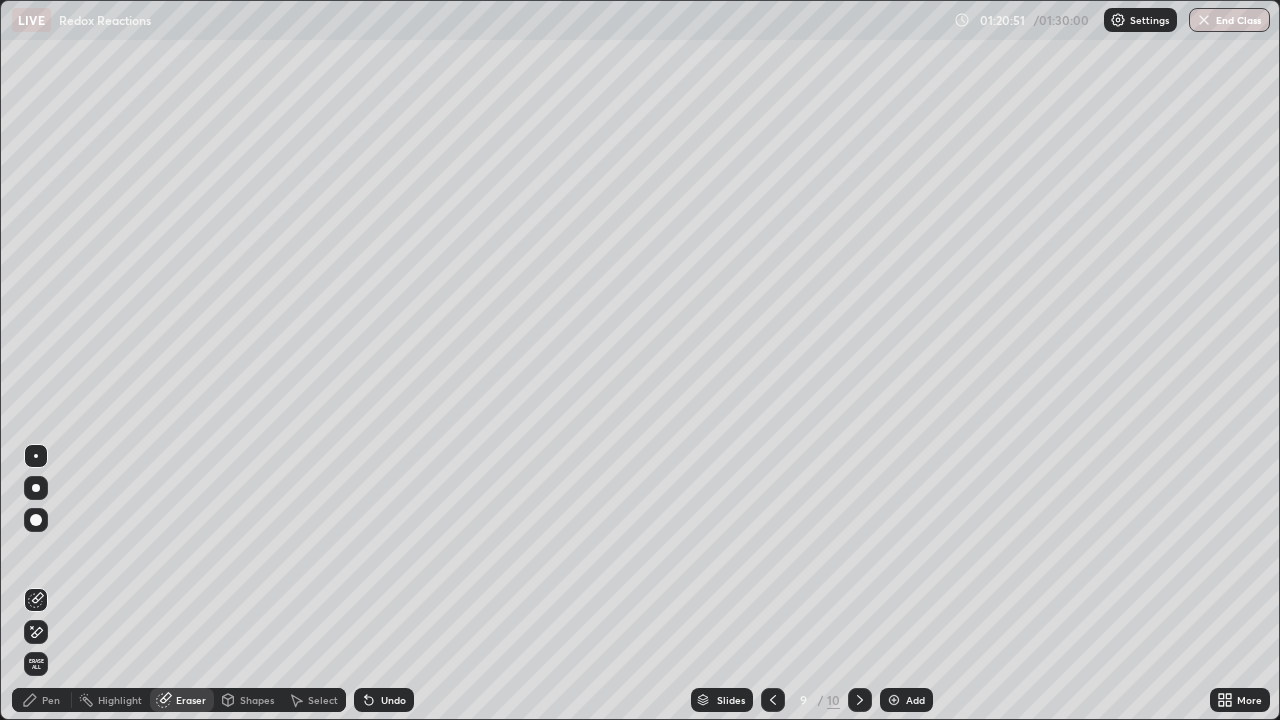 click on "Pen" at bounding box center (42, 700) 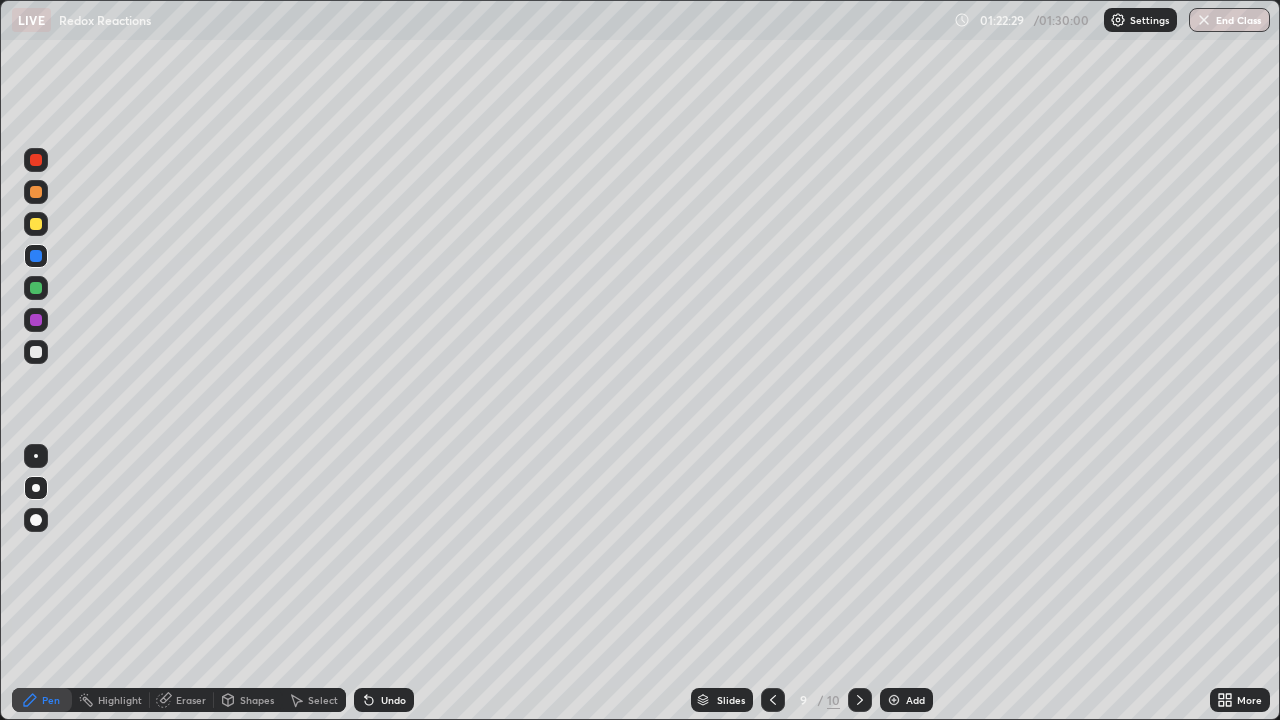 click at bounding box center [36, 288] 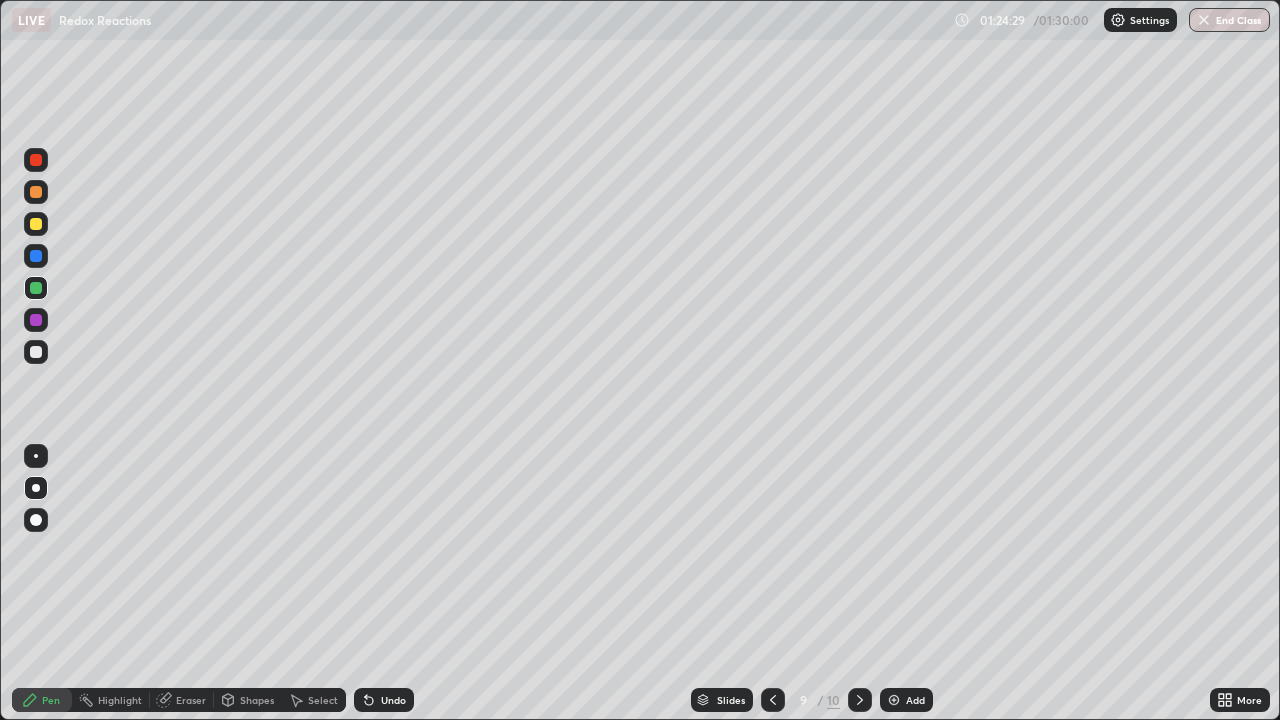 click on "Add" at bounding box center (915, 700) 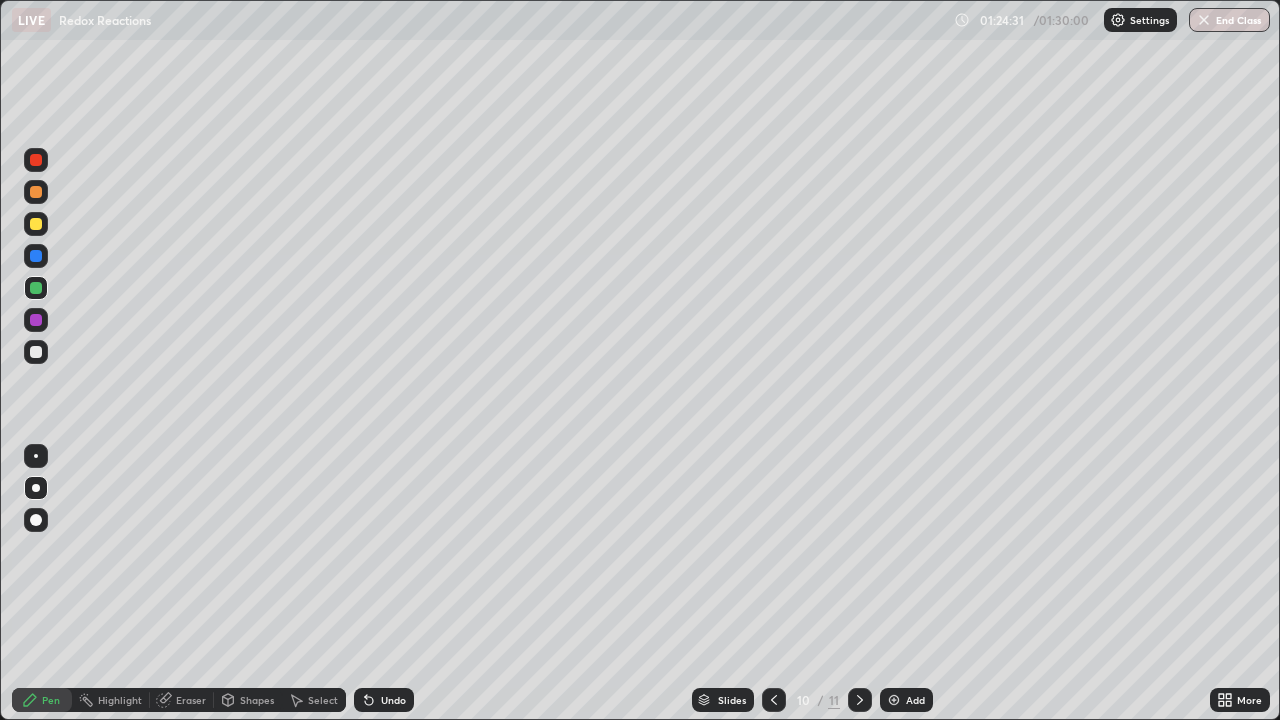 click at bounding box center (36, 160) 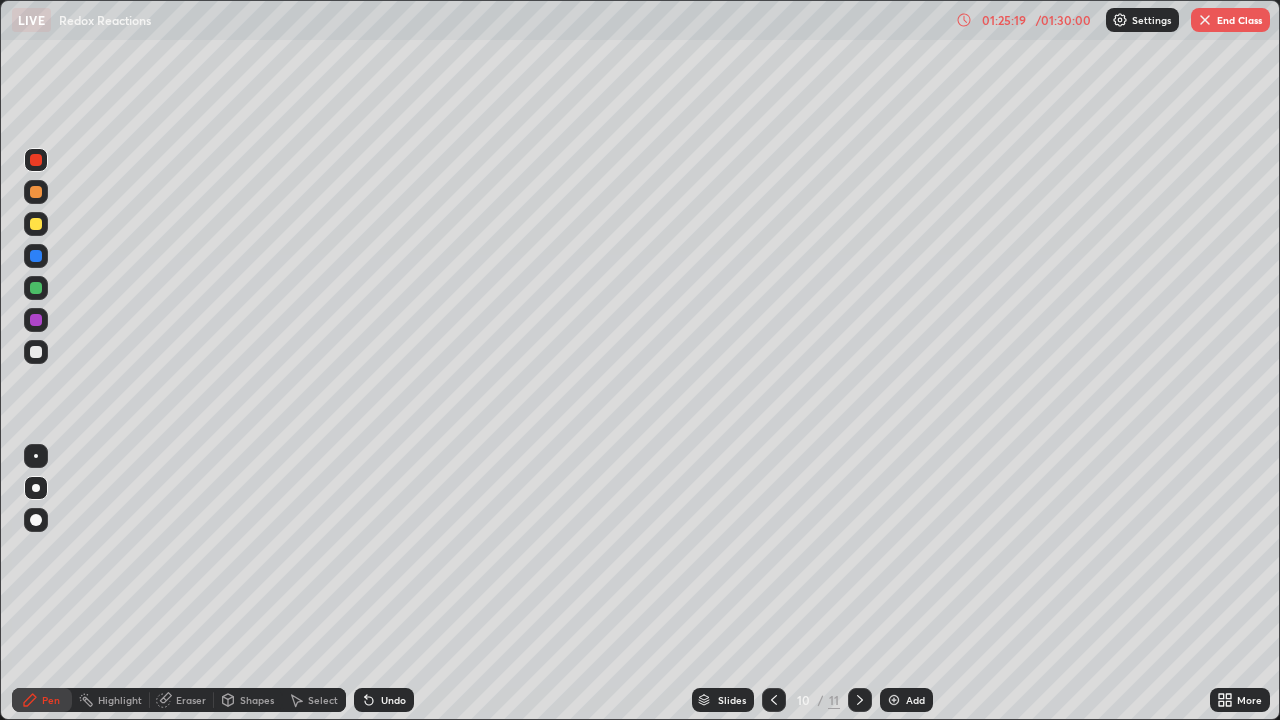 click at bounding box center (36, 224) 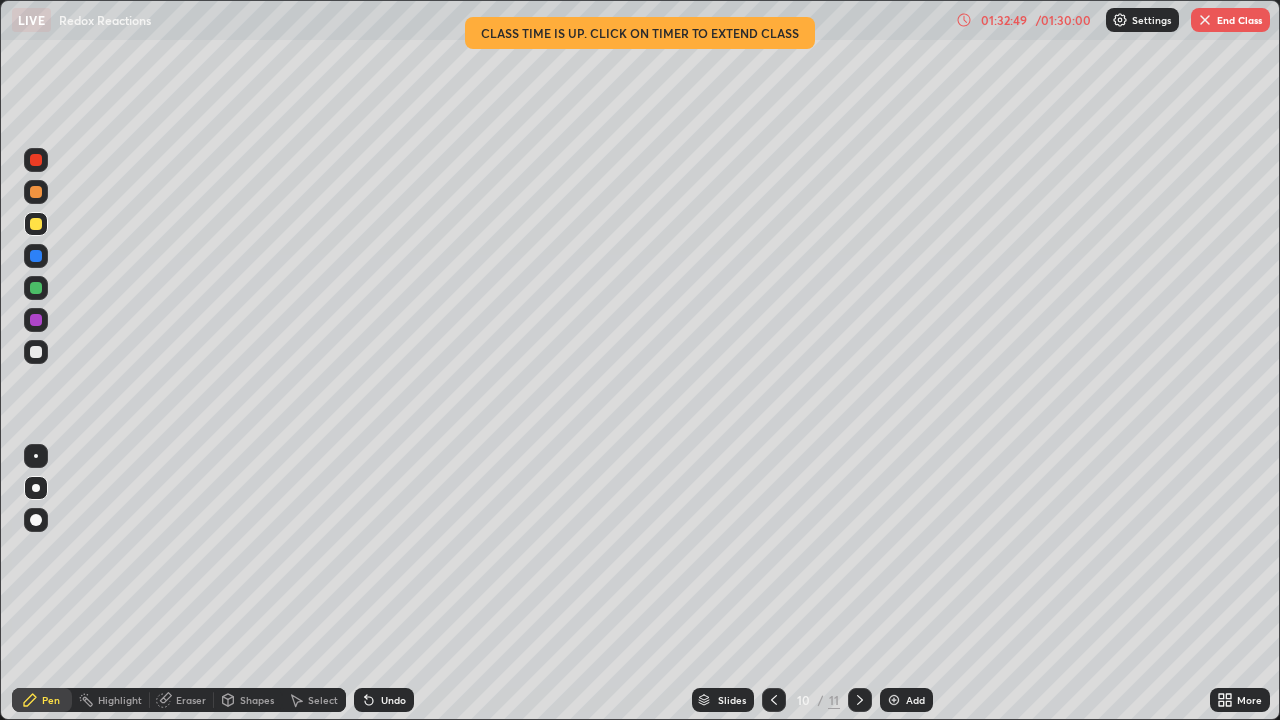click on "More" at bounding box center (1240, 700) 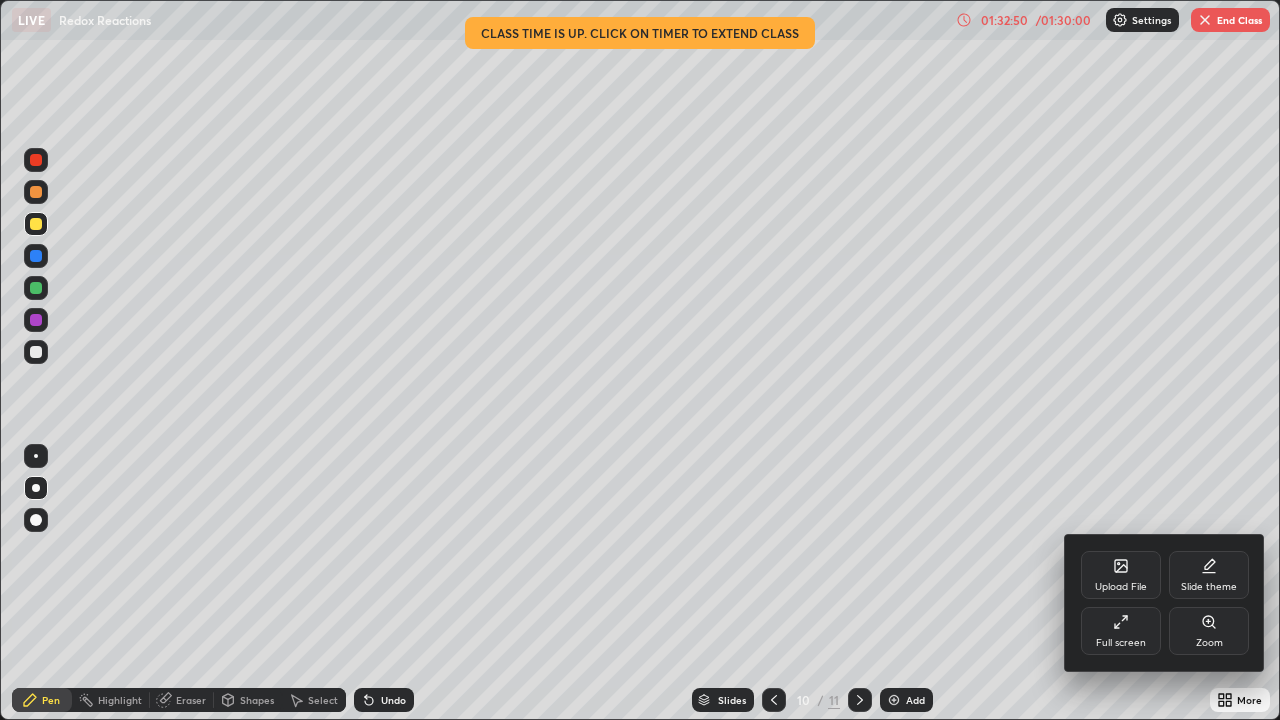 click on "Full screen" at bounding box center (1121, 631) 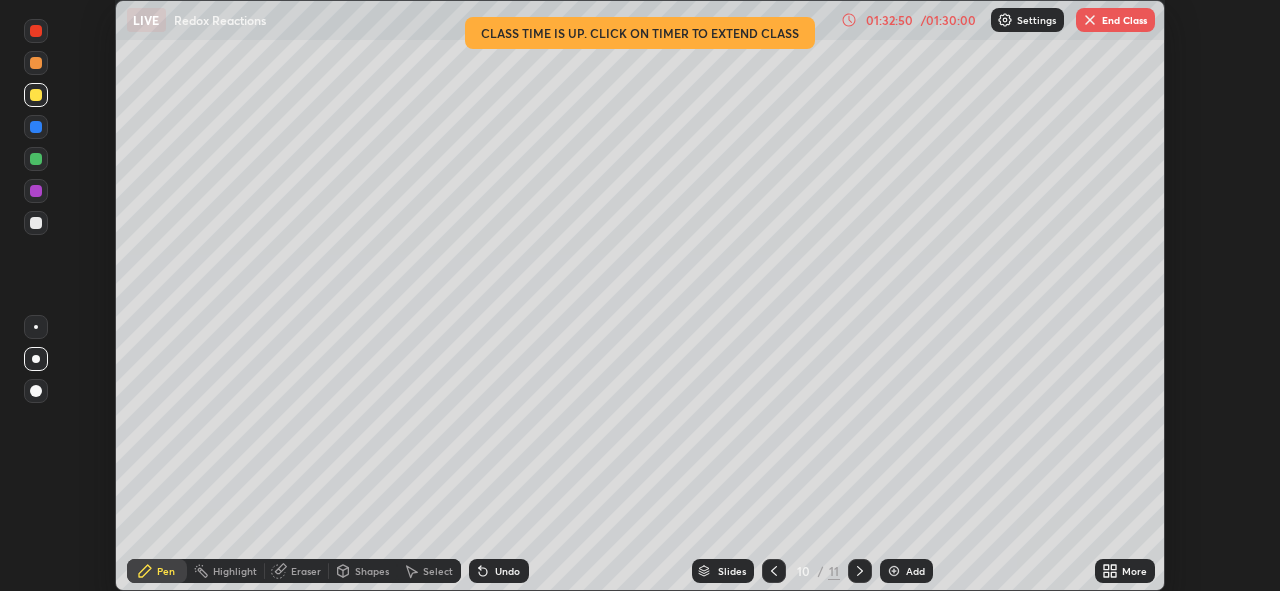 scroll, scrollTop: 591, scrollLeft: 1280, axis: both 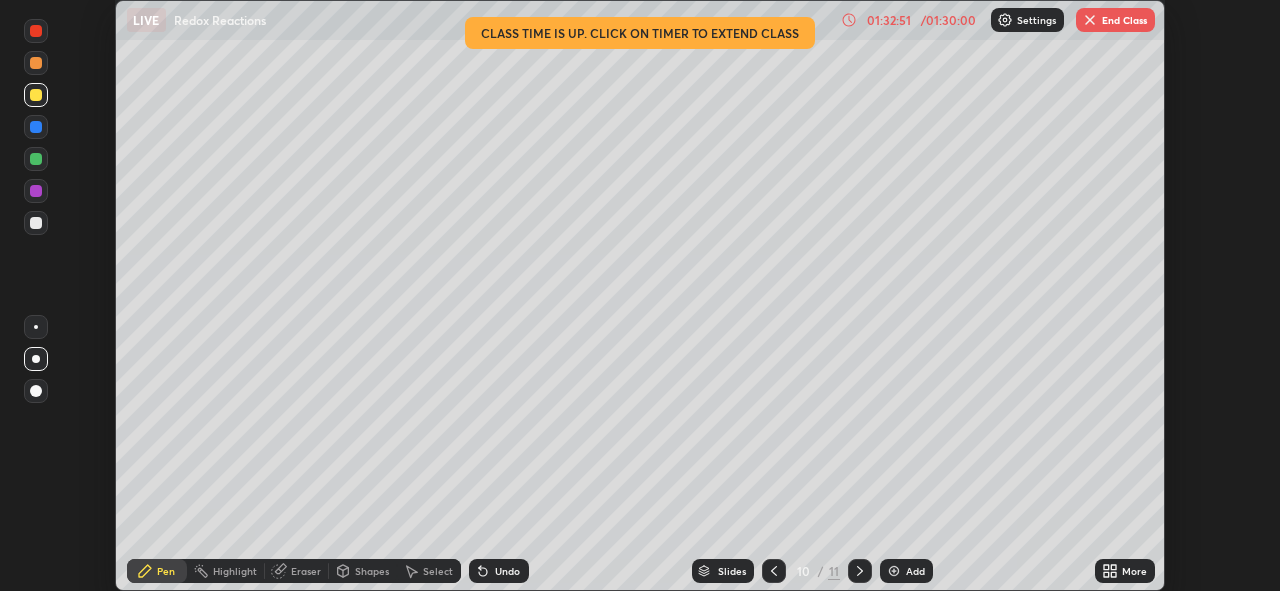 click on "End Class" at bounding box center (1115, 20) 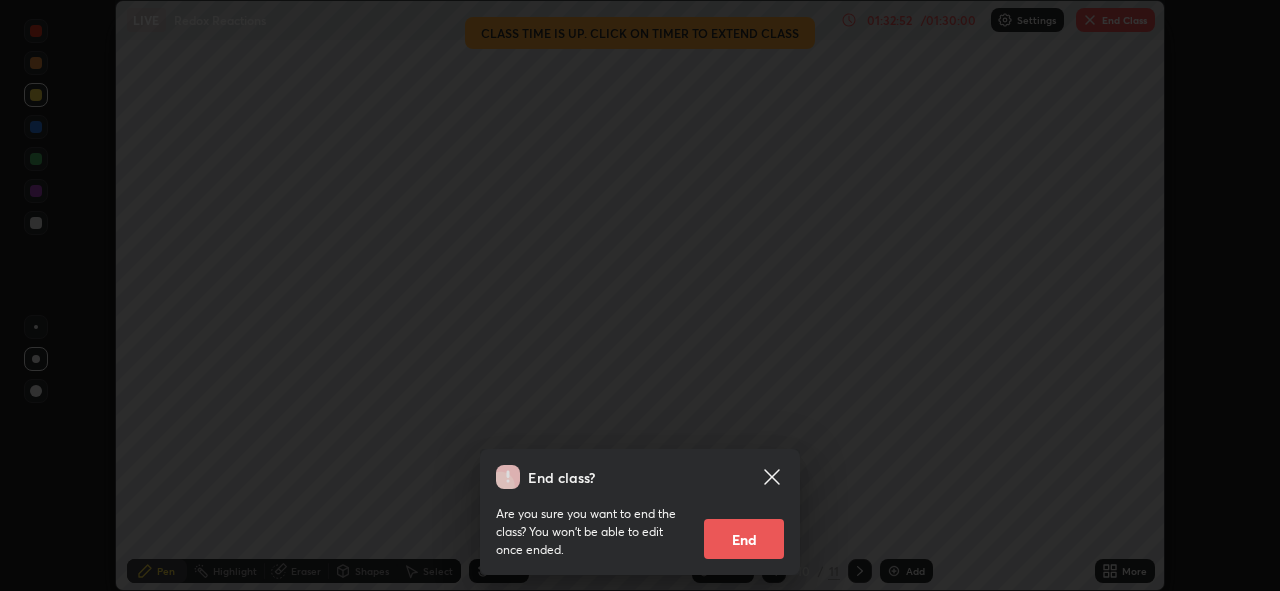 click on "End" at bounding box center [744, 539] 